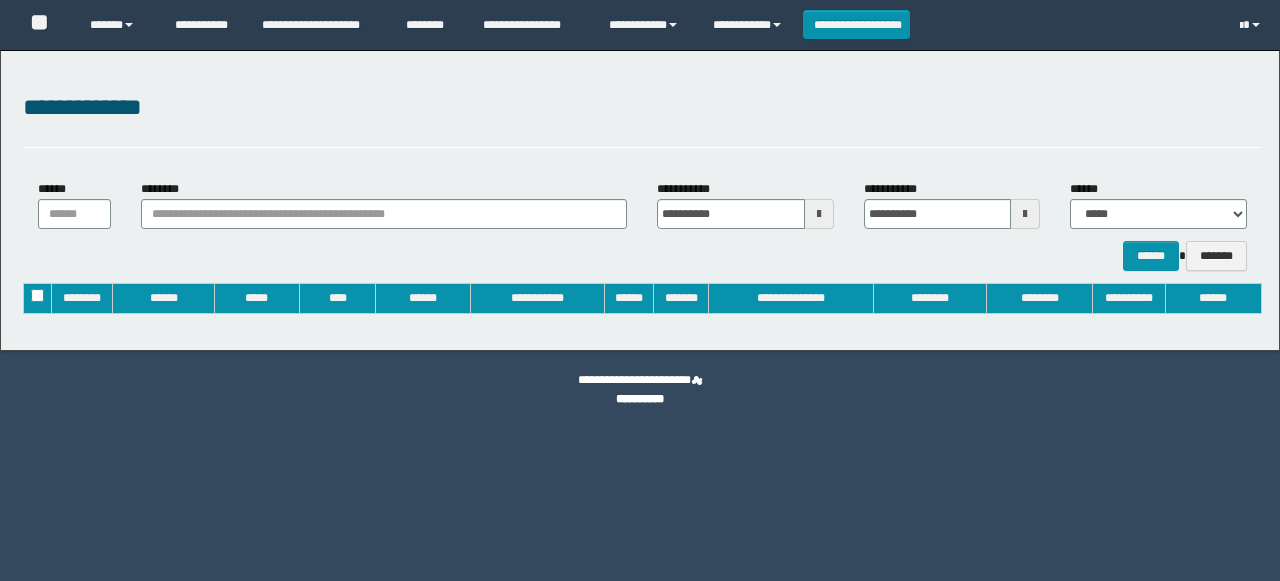 type on "**********" 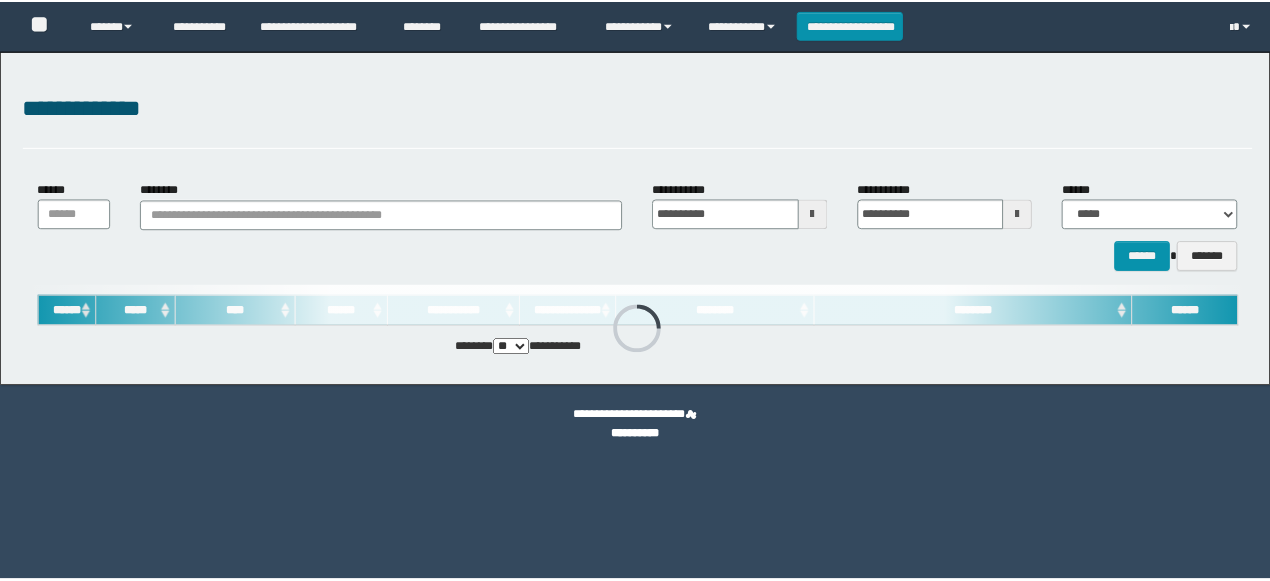 scroll, scrollTop: 0, scrollLeft: 0, axis: both 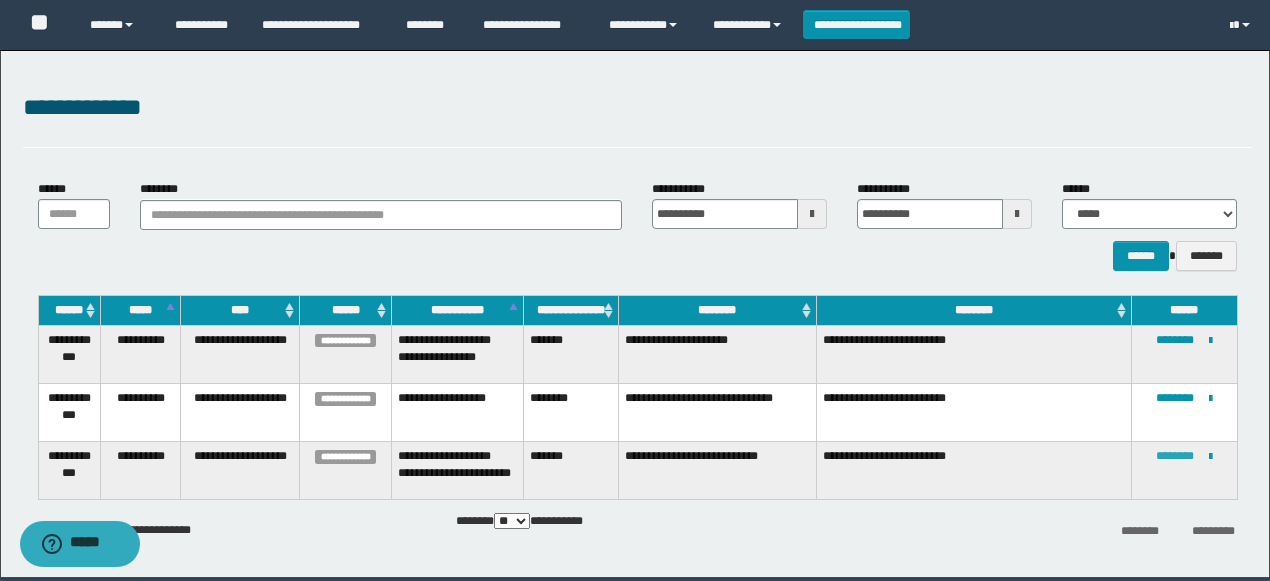 click on "********" at bounding box center [1175, 456] 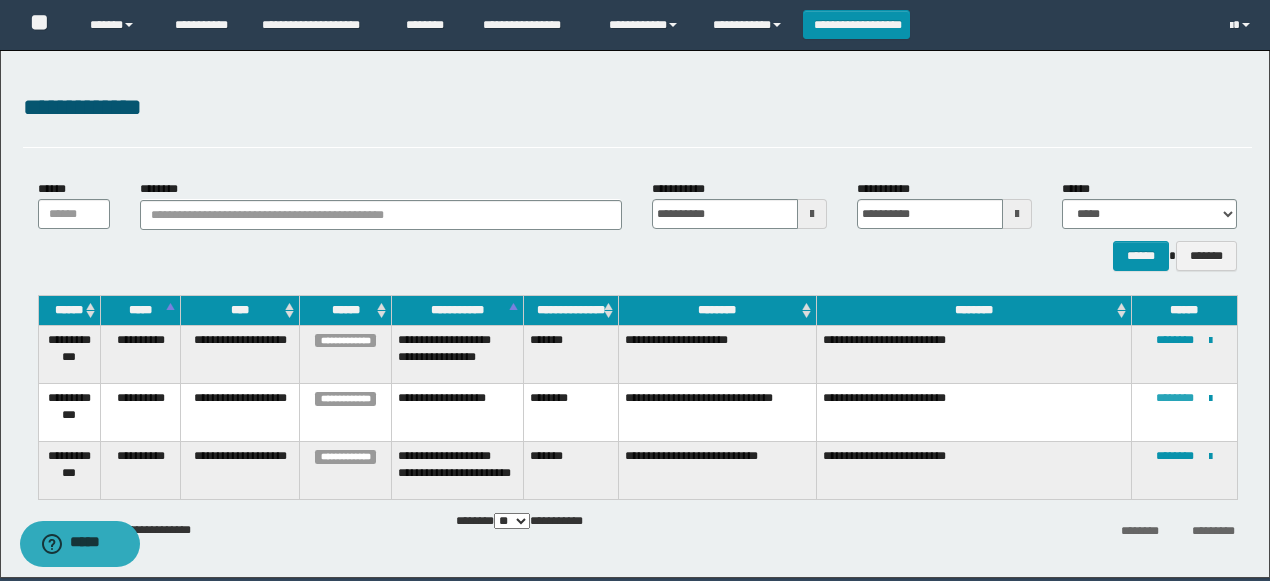 click on "********" at bounding box center [1175, 398] 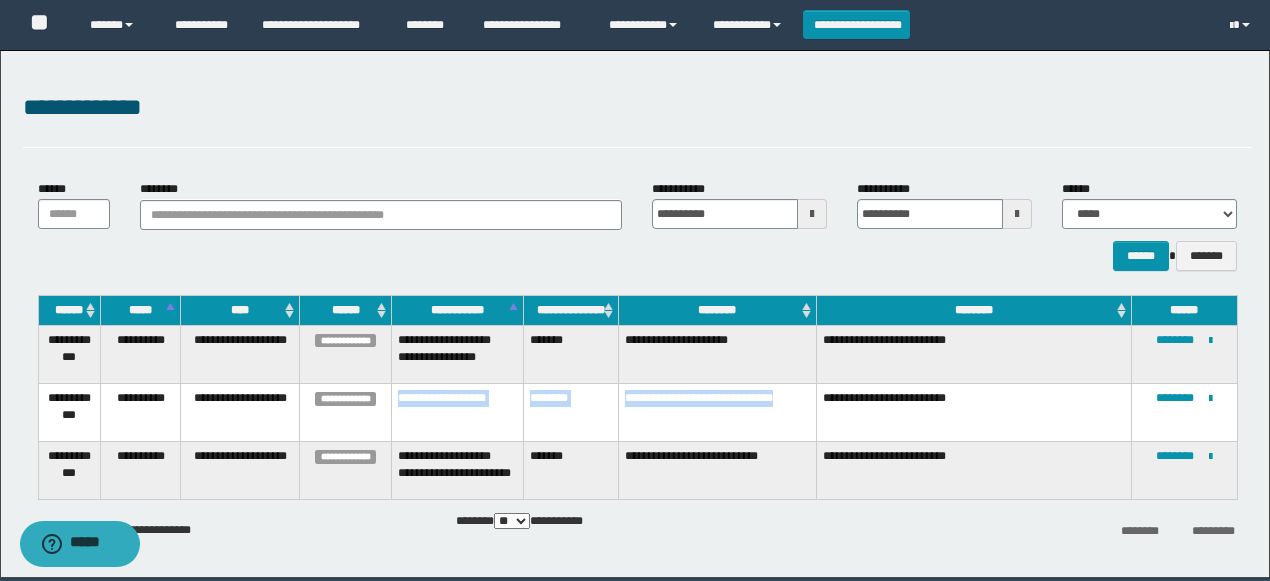 drag, startPoint x: 681, startPoint y: 424, endPoint x: 382, endPoint y: 402, distance: 299.80826 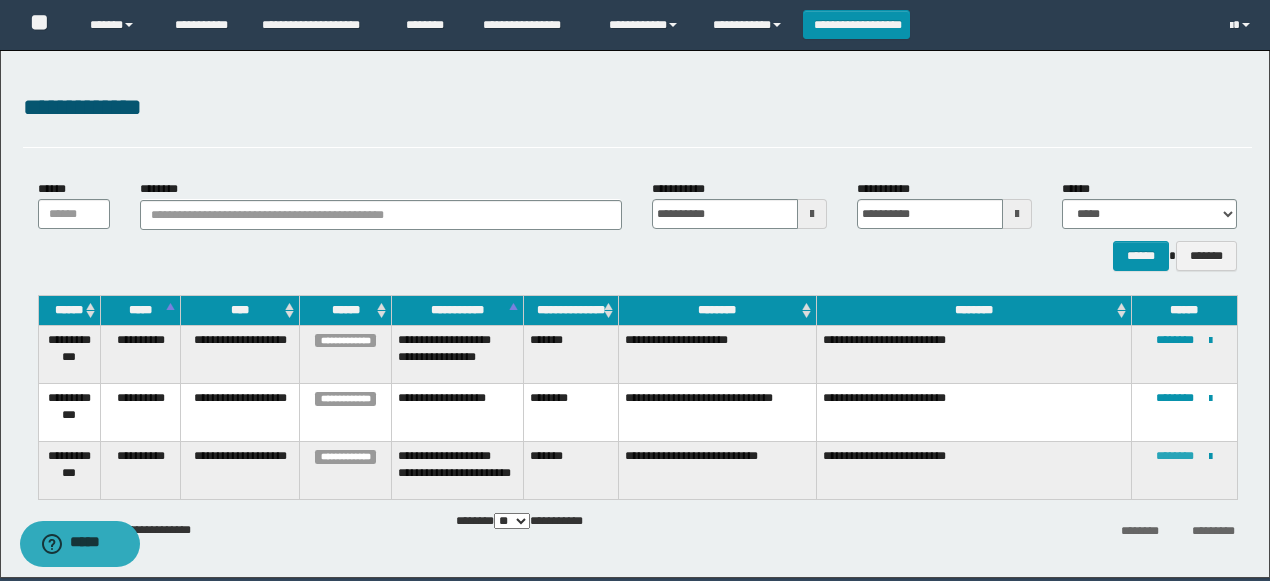 click on "********" at bounding box center (1175, 456) 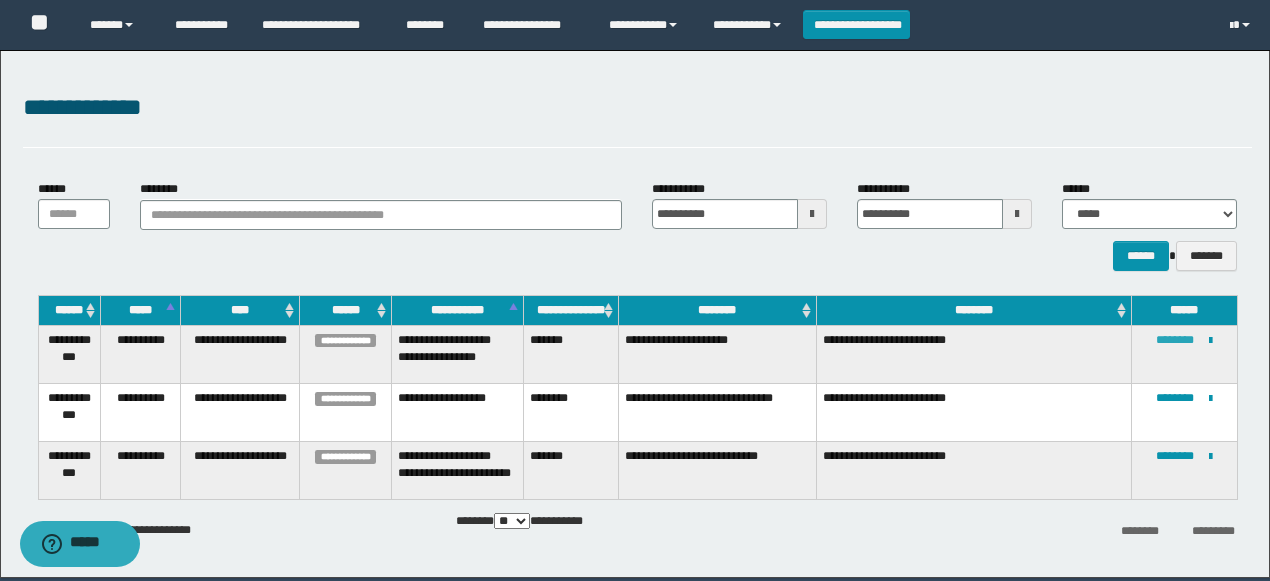 click on "********" at bounding box center [1175, 340] 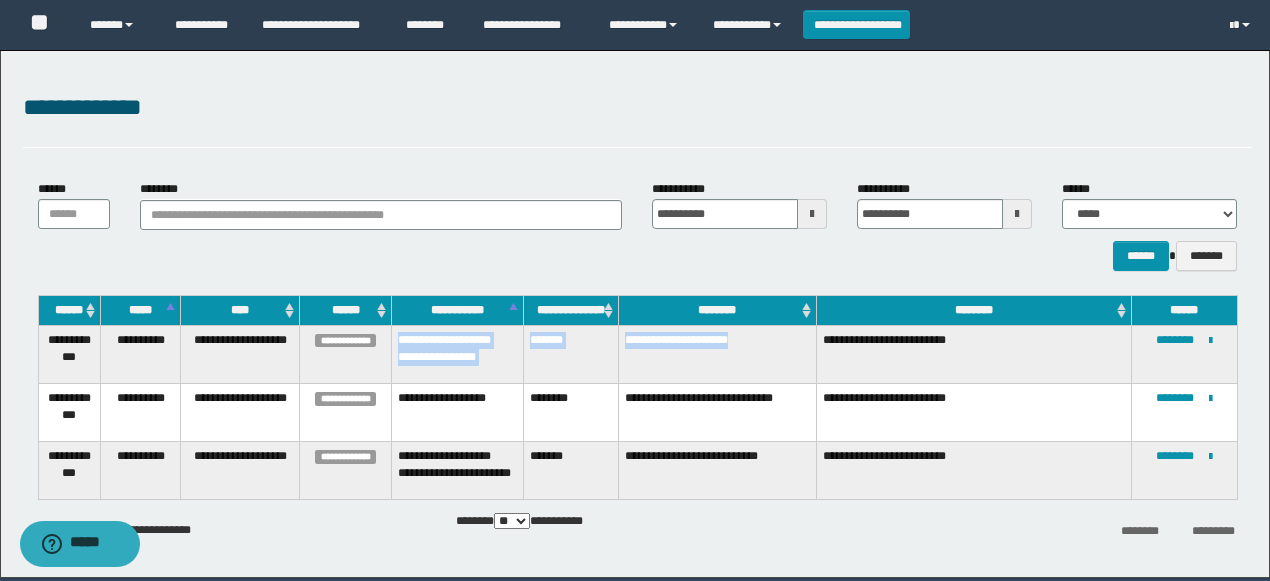drag, startPoint x: 782, startPoint y: 338, endPoint x: 374, endPoint y: 353, distance: 408.27563 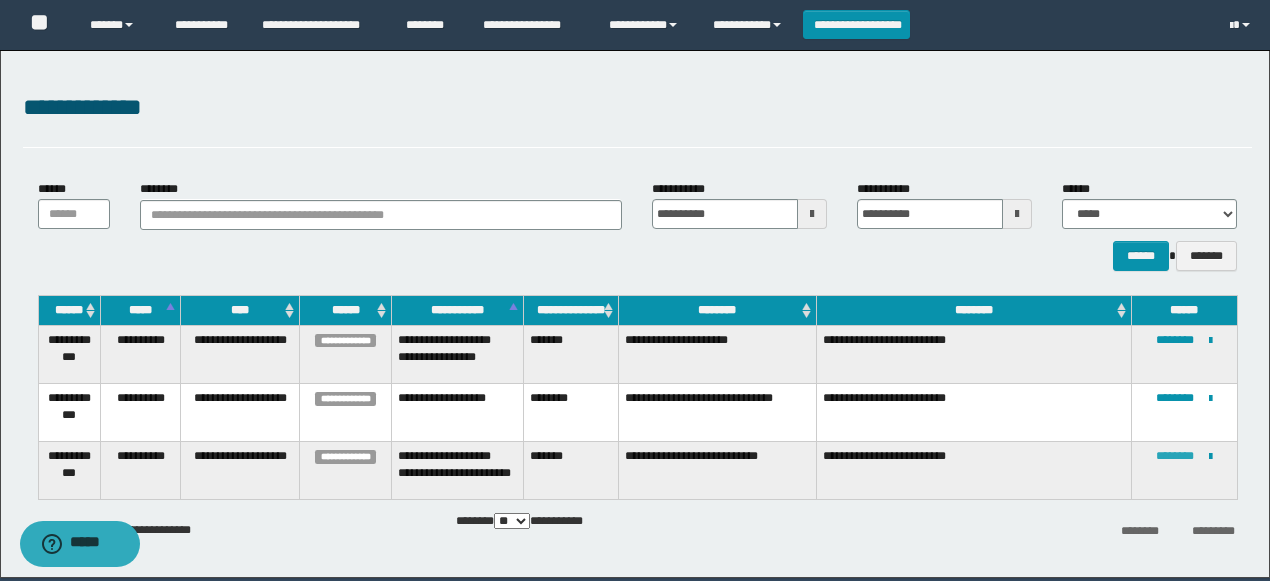 click on "********" at bounding box center (1175, 456) 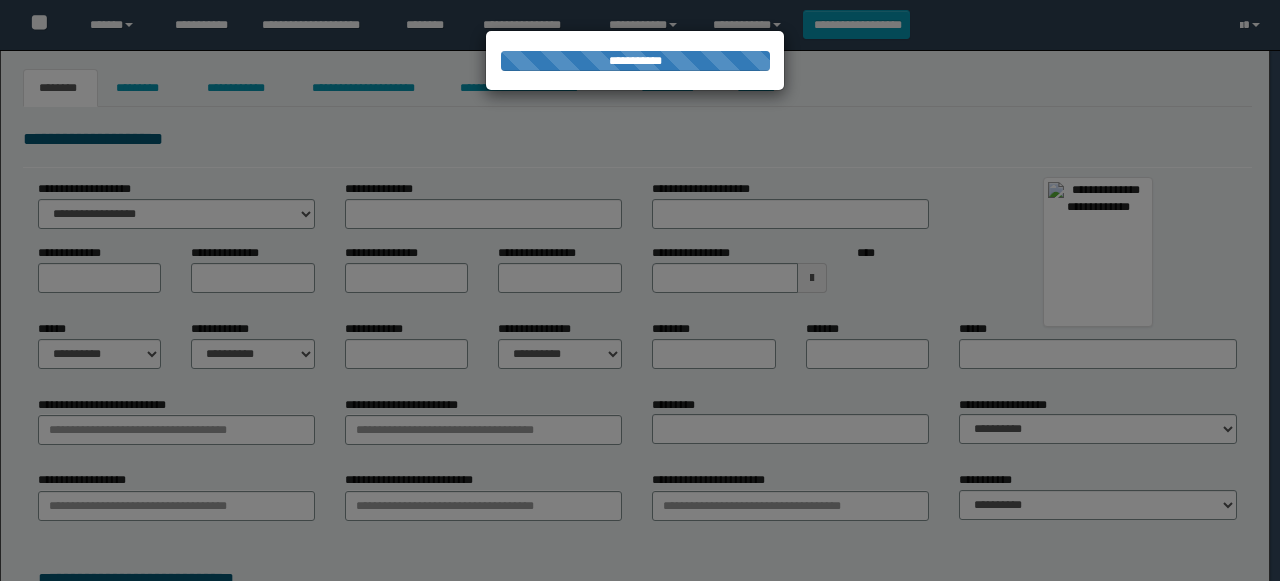type on "**********" 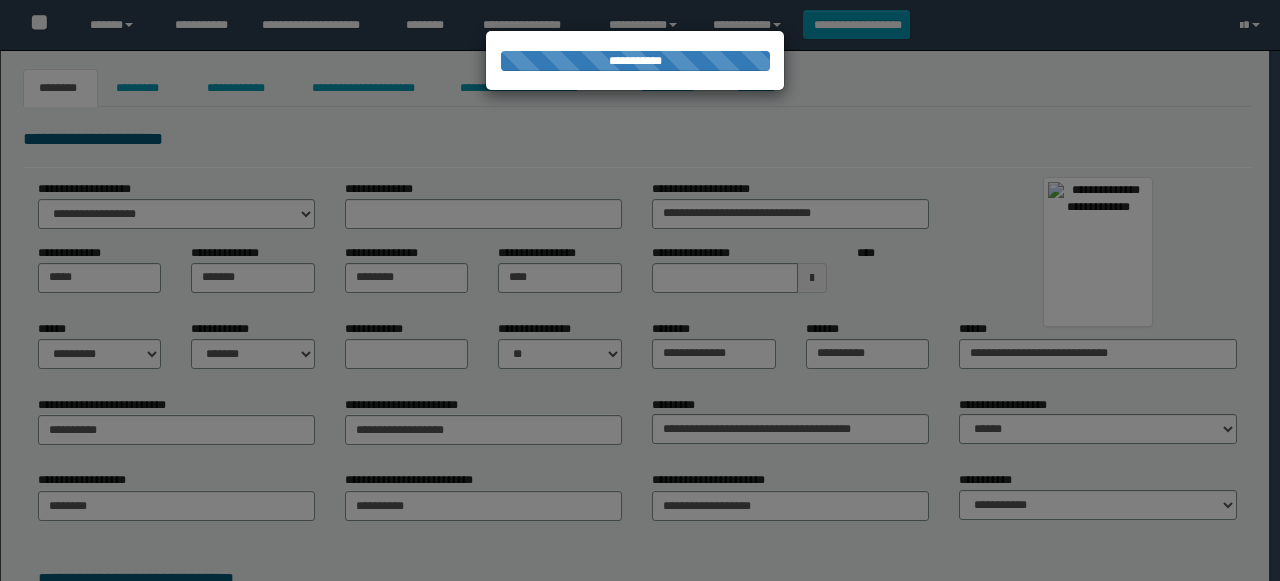 scroll, scrollTop: 0, scrollLeft: 0, axis: both 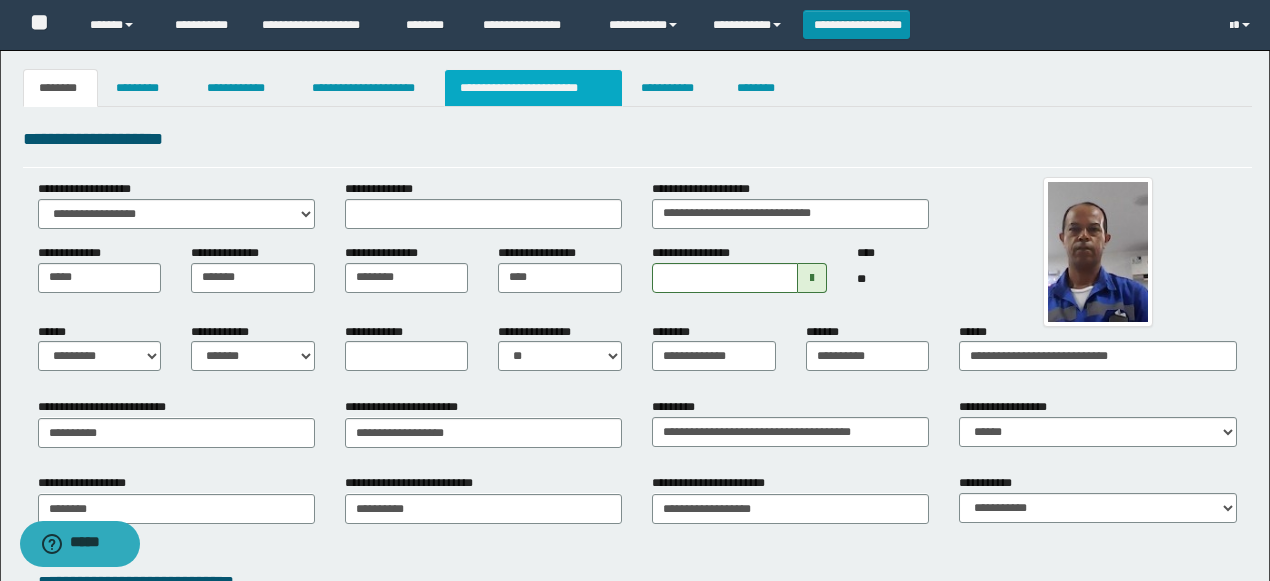 click on "**********" at bounding box center (533, 88) 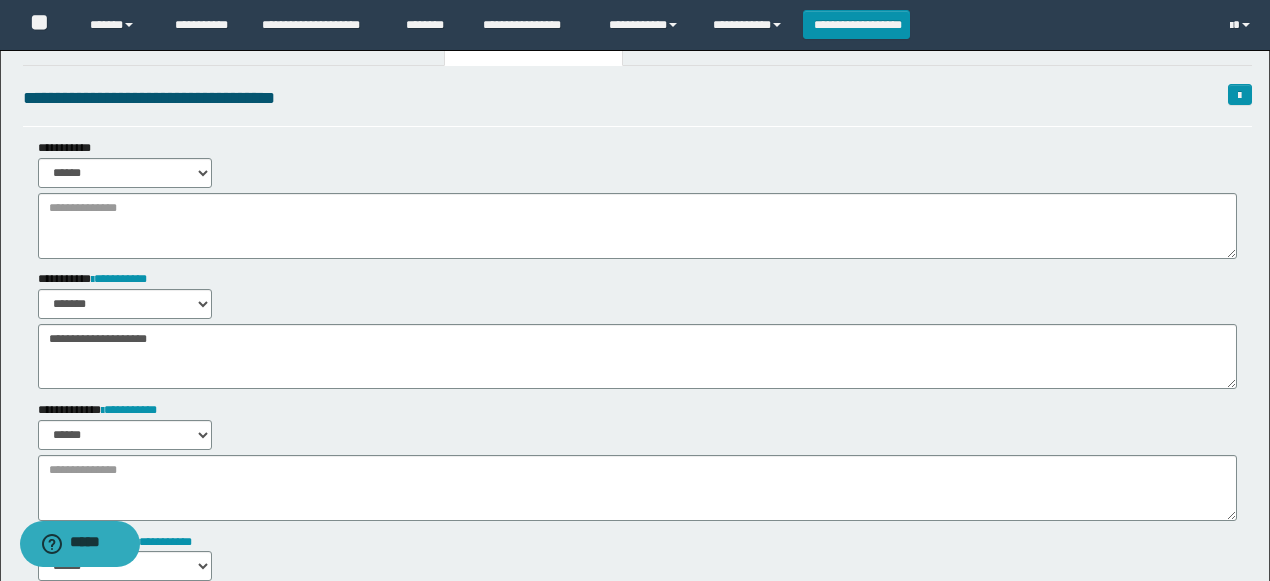 scroll, scrollTop: 0, scrollLeft: 0, axis: both 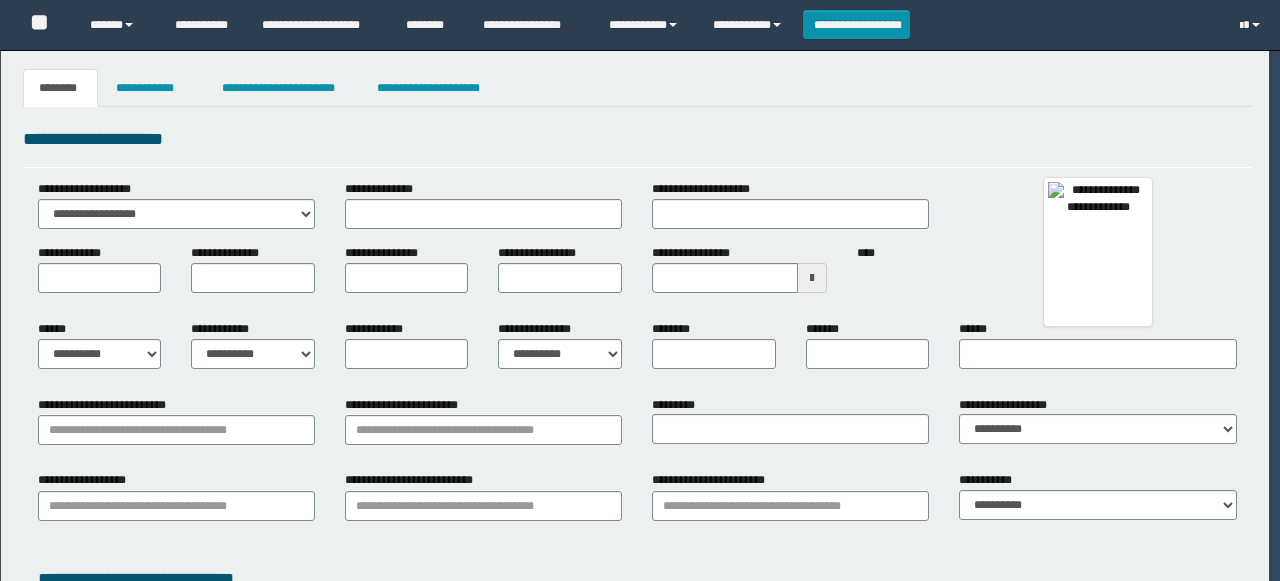 type on "**********" 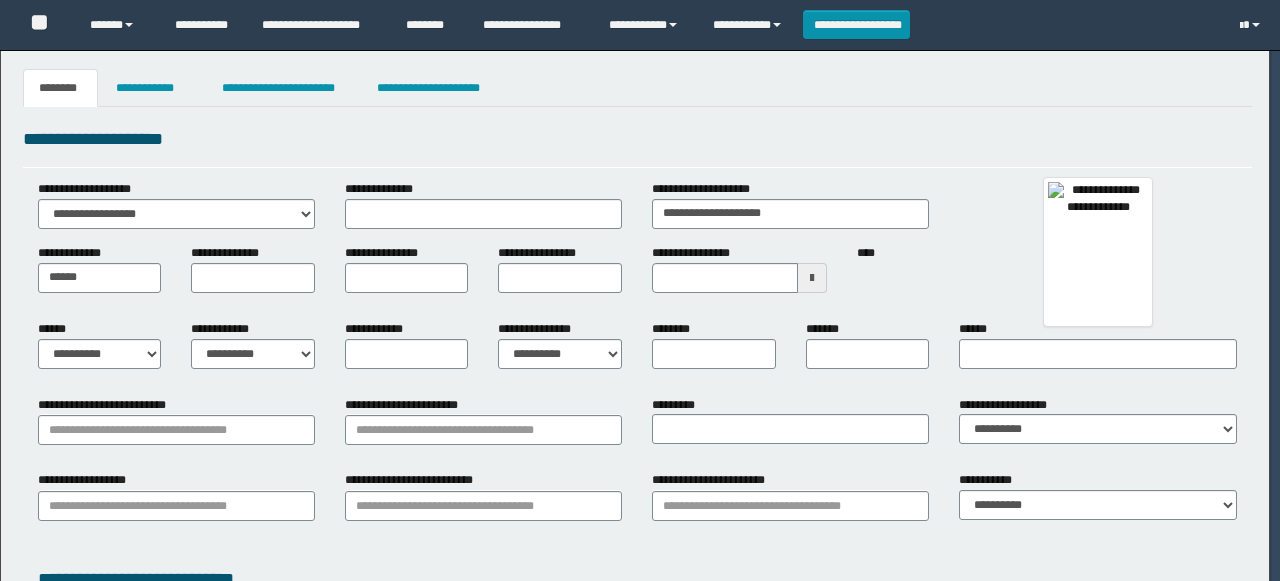type on "*******" 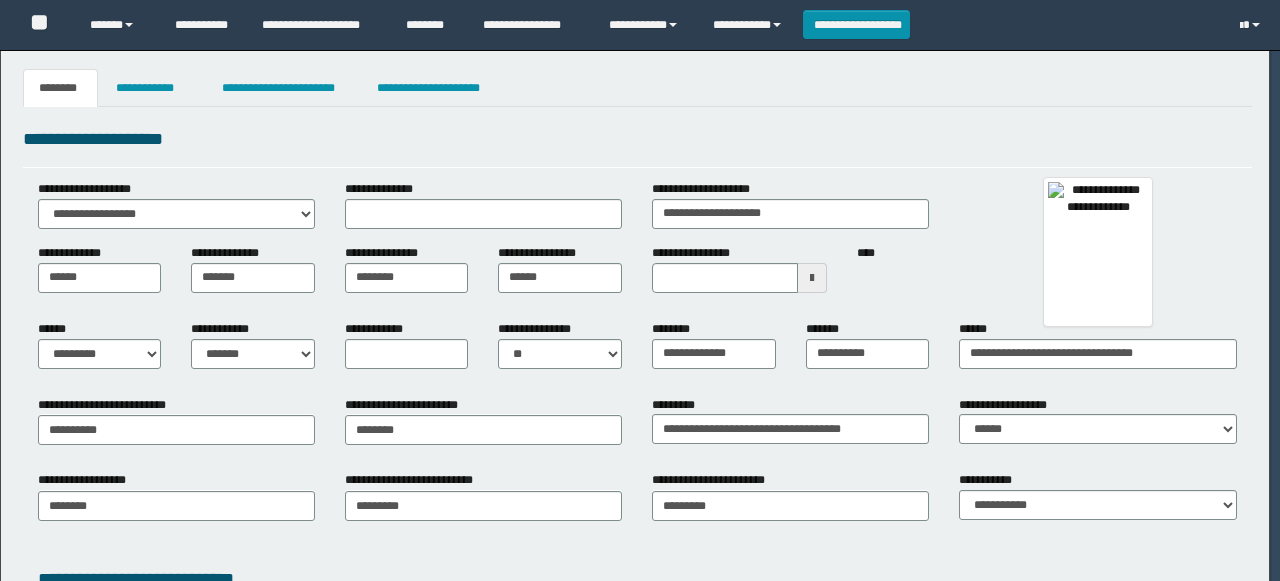 select on "*" 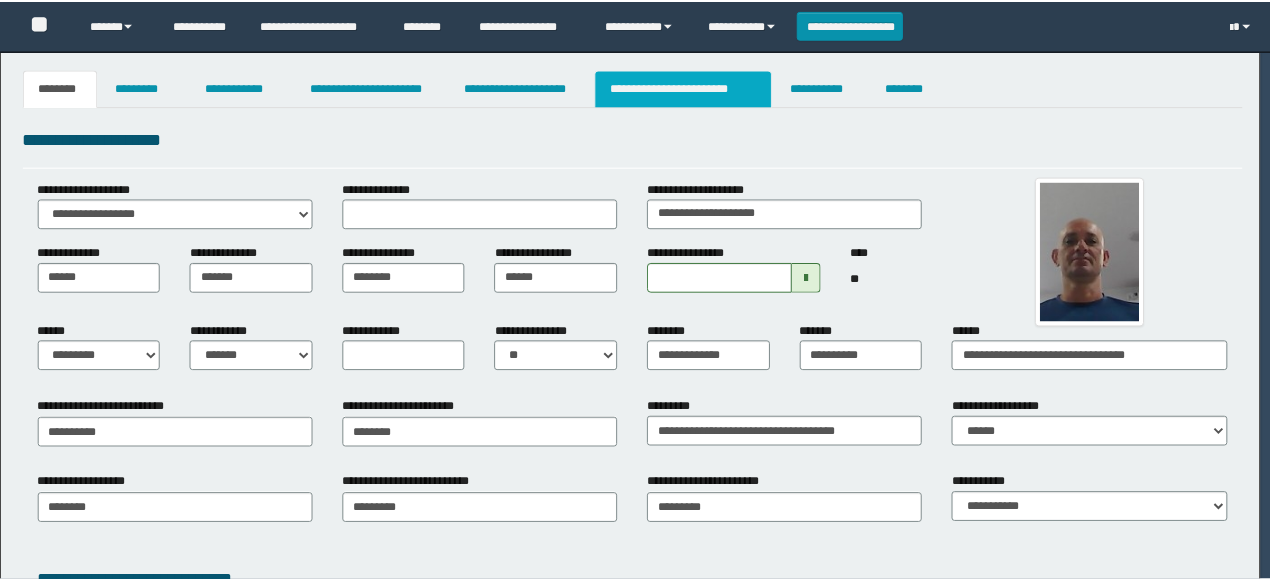 scroll, scrollTop: 0, scrollLeft: 0, axis: both 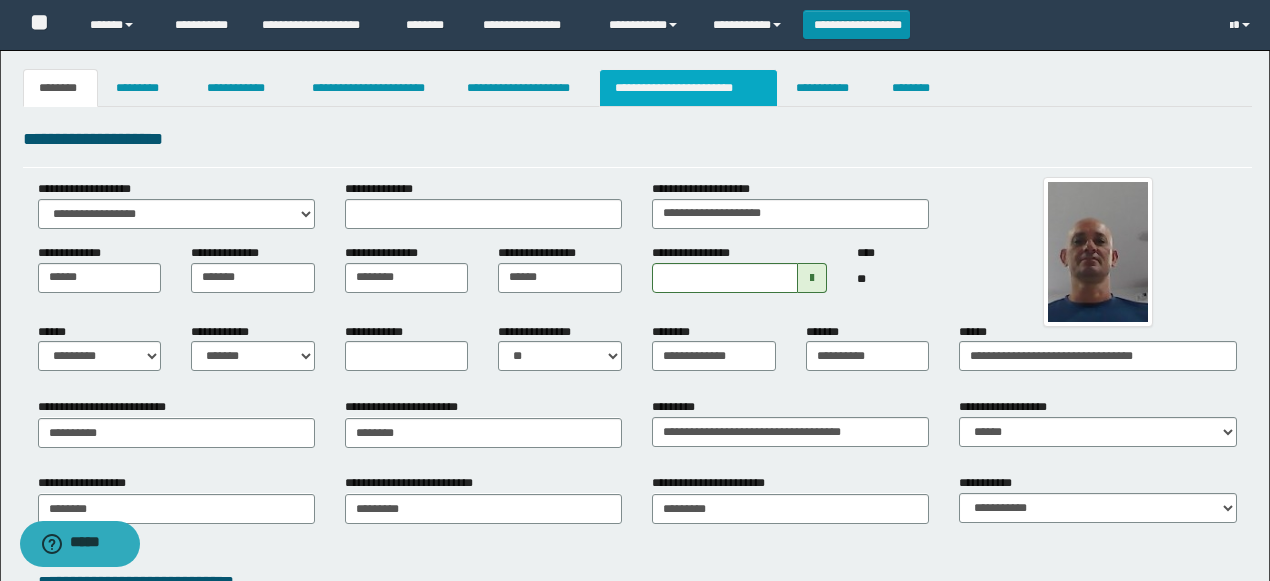 click on "**********" at bounding box center (688, 88) 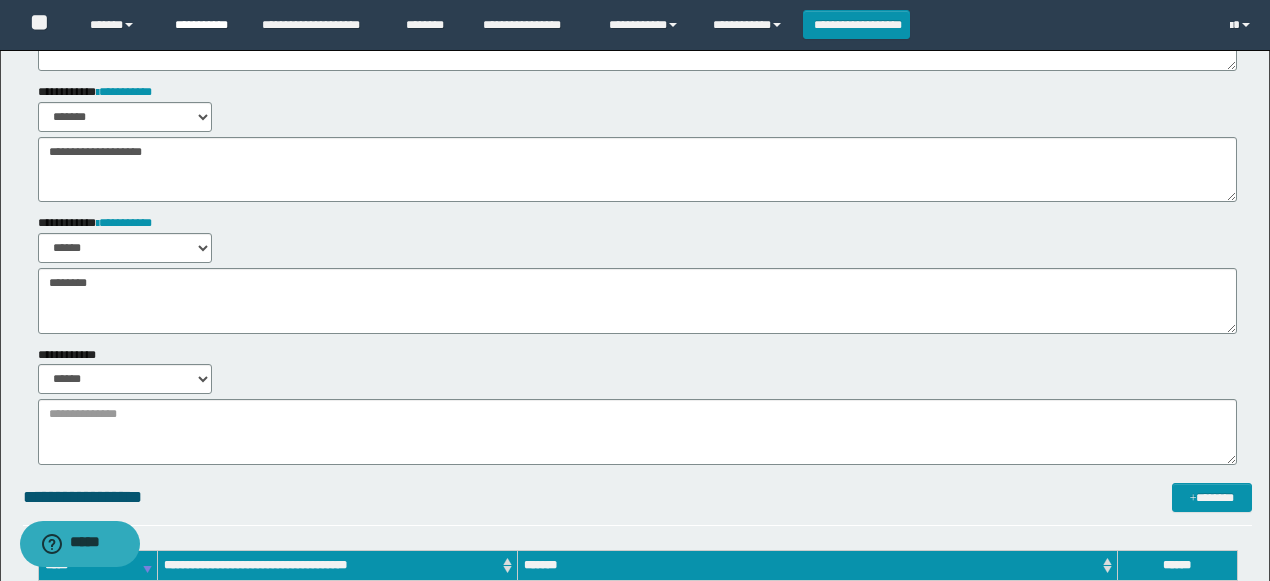scroll, scrollTop: 200, scrollLeft: 0, axis: vertical 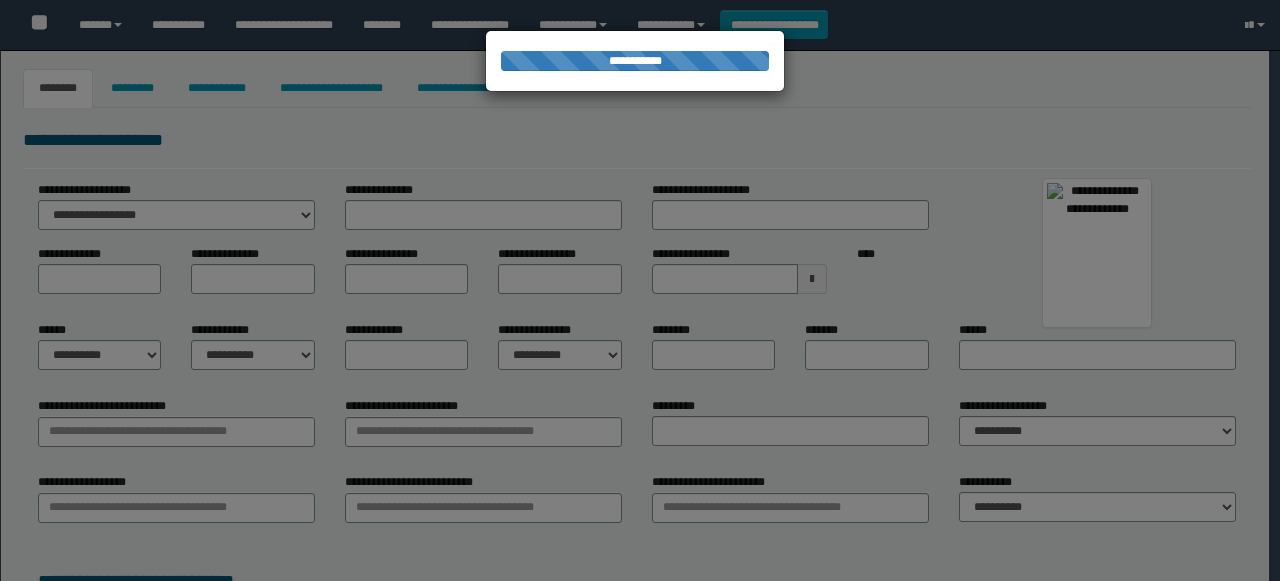 type on "**********" 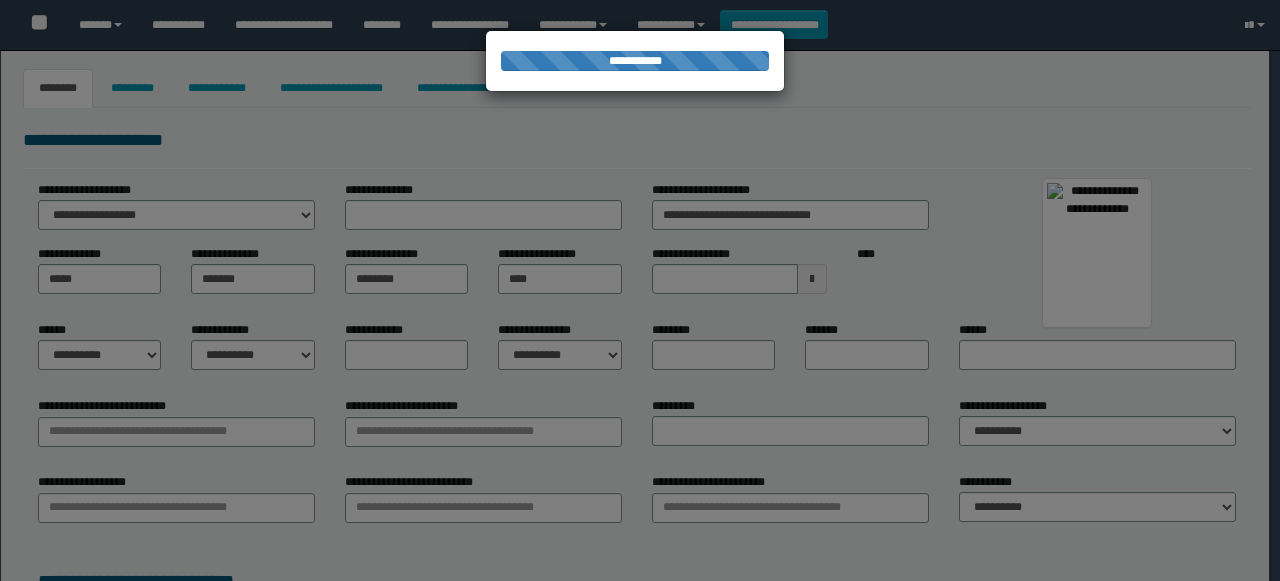 select on "*" 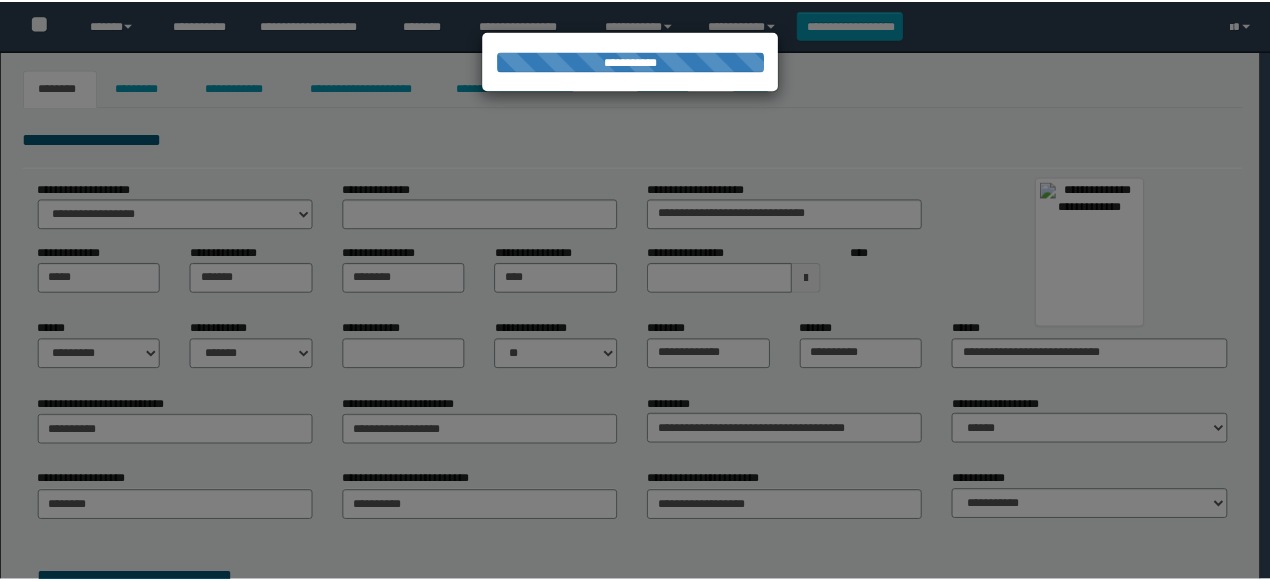 scroll, scrollTop: 0, scrollLeft: 0, axis: both 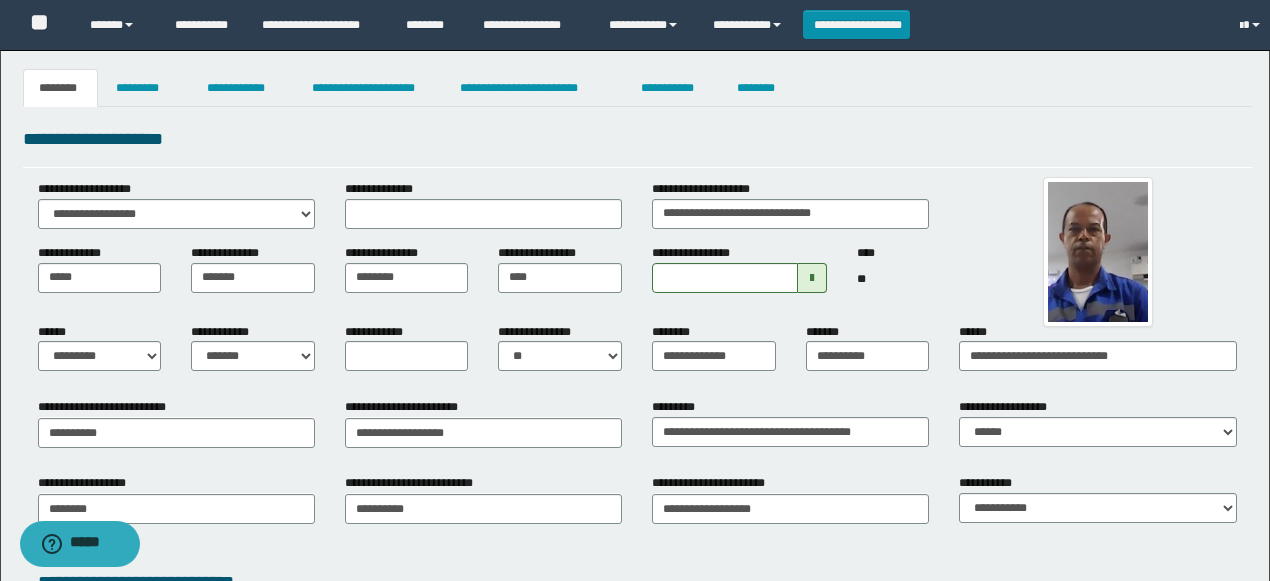 click on "*" at bounding box center [0, 0] 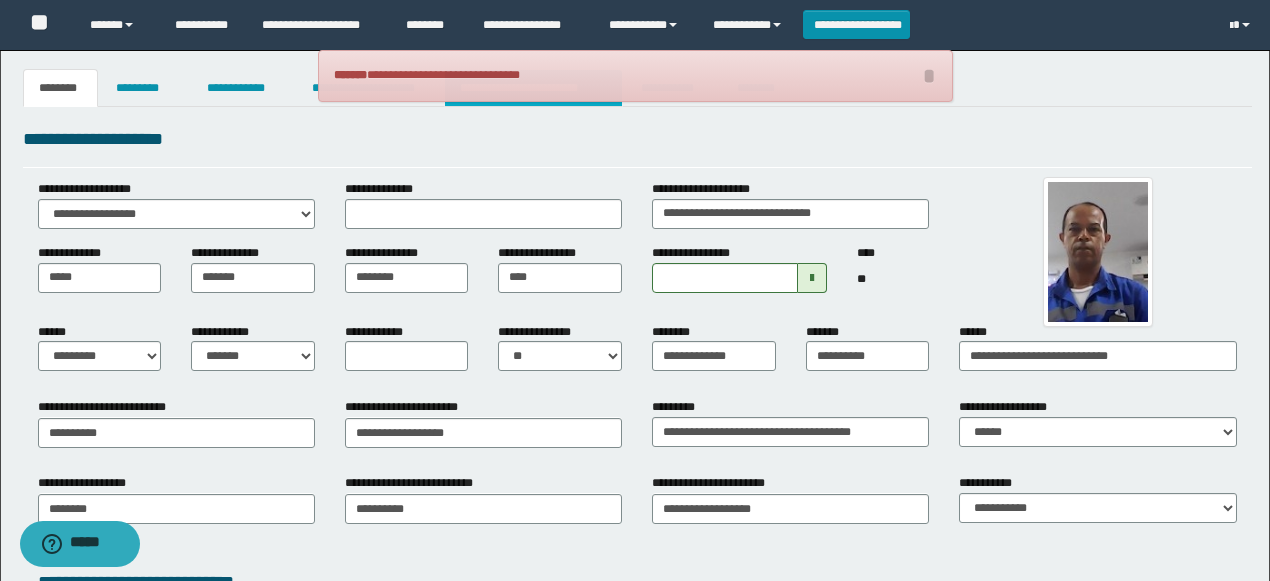 click on "**********" at bounding box center (533, 88) 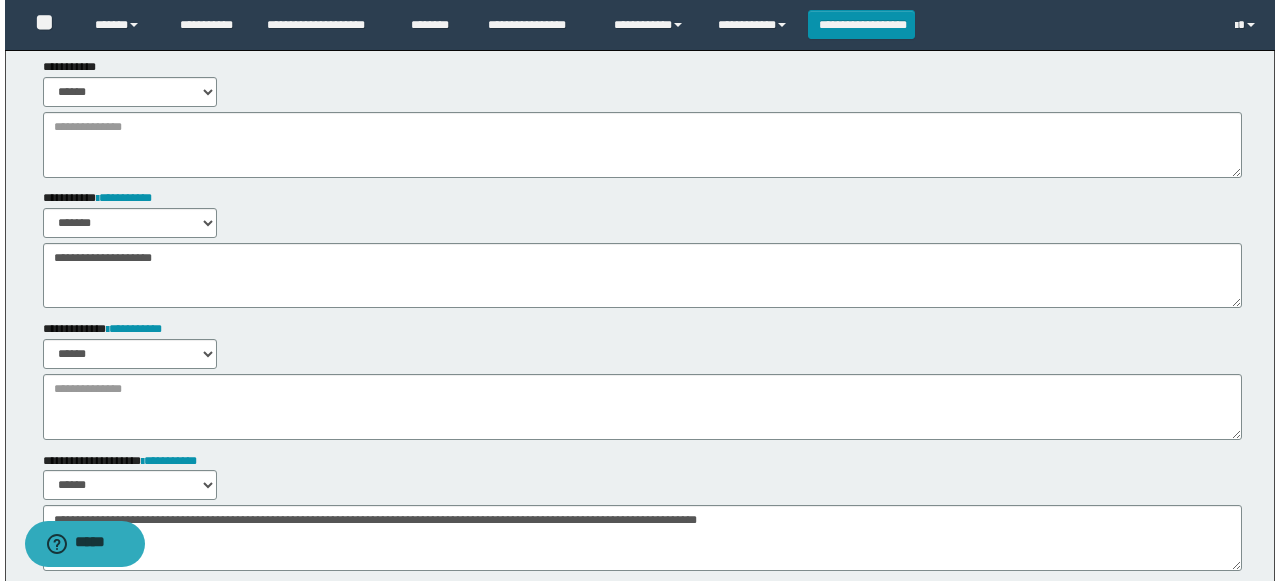 scroll, scrollTop: 0, scrollLeft: 0, axis: both 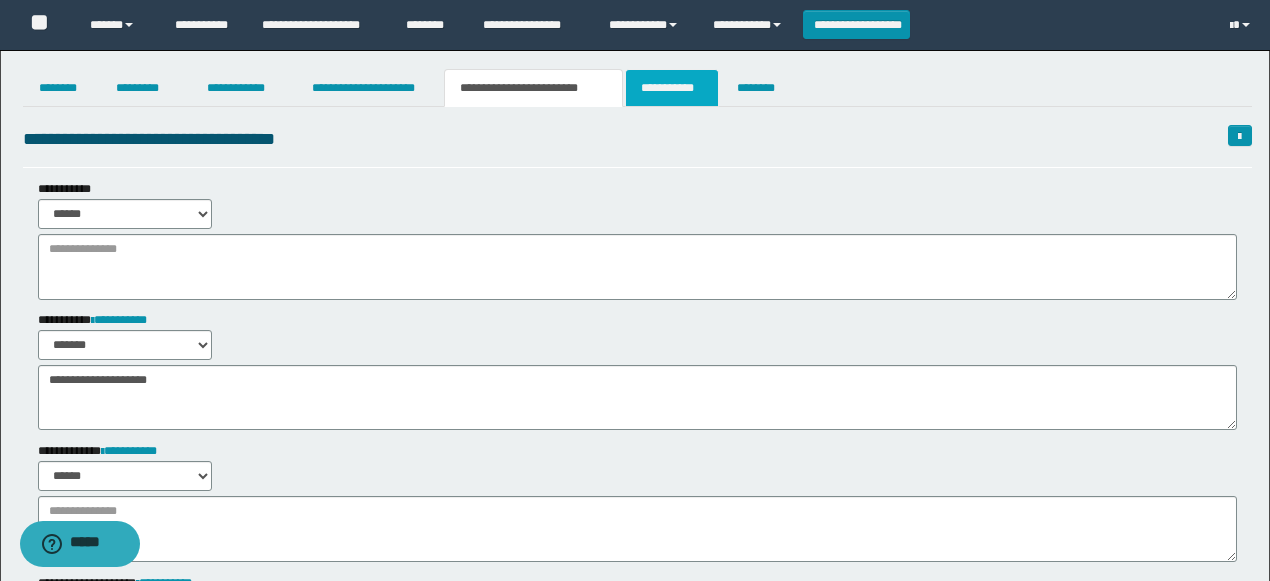 click on "**********" at bounding box center [672, 88] 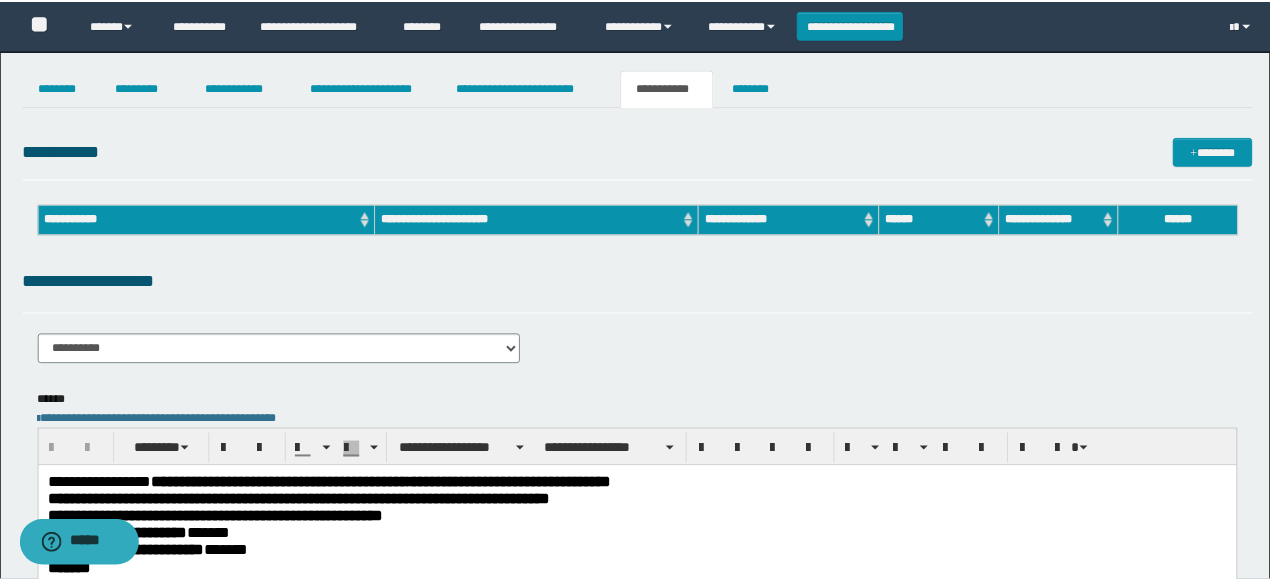 scroll, scrollTop: 0, scrollLeft: 0, axis: both 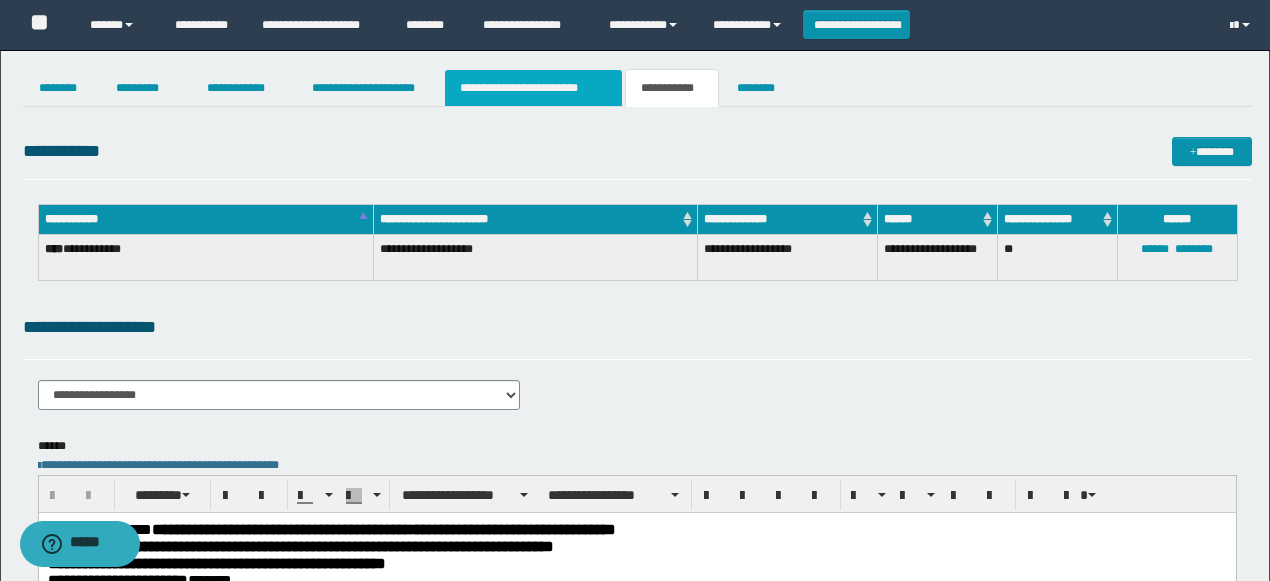 click on "**********" at bounding box center (533, 88) 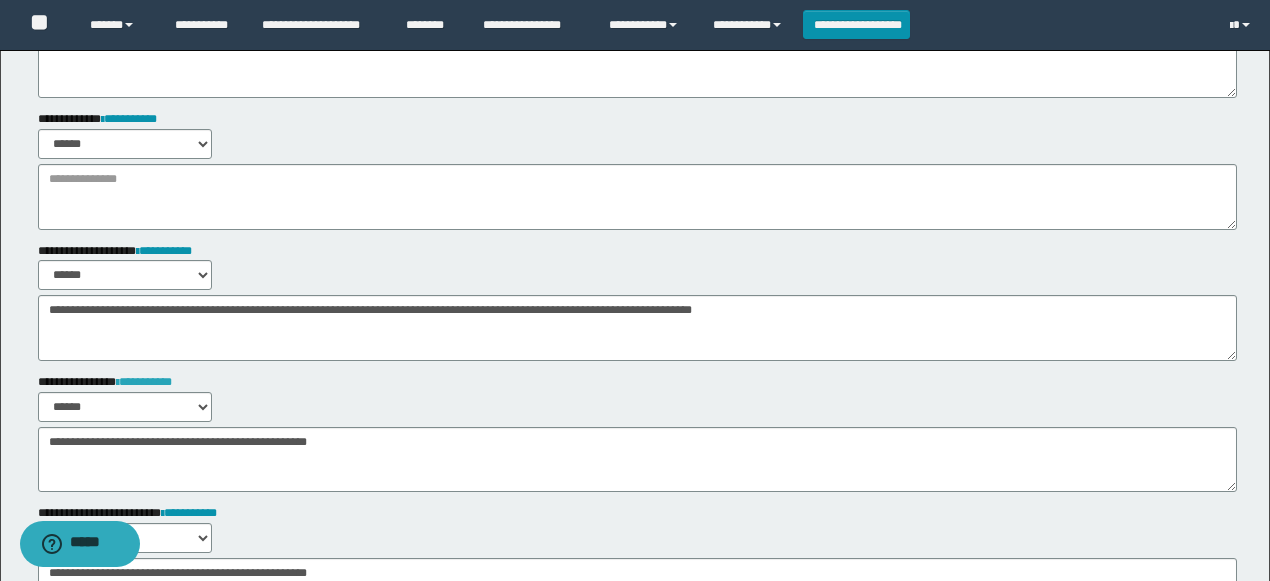 scroll, scrollTop: 333, scrollLeft: 0, axis: vertical 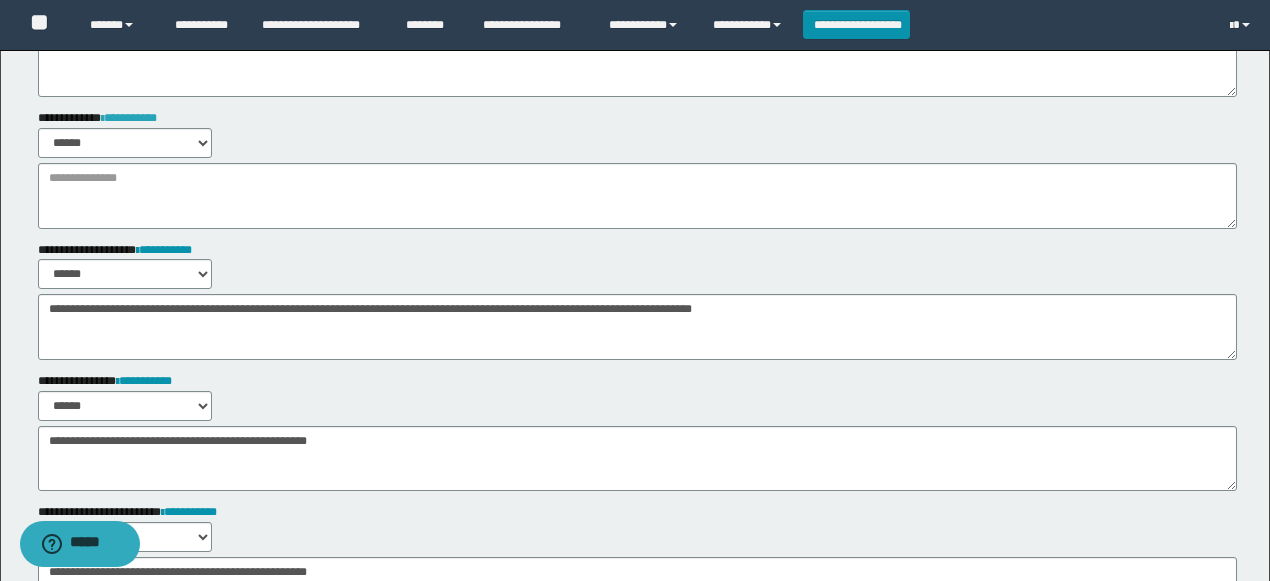 click on "**********" at bounding box center (129, 118) 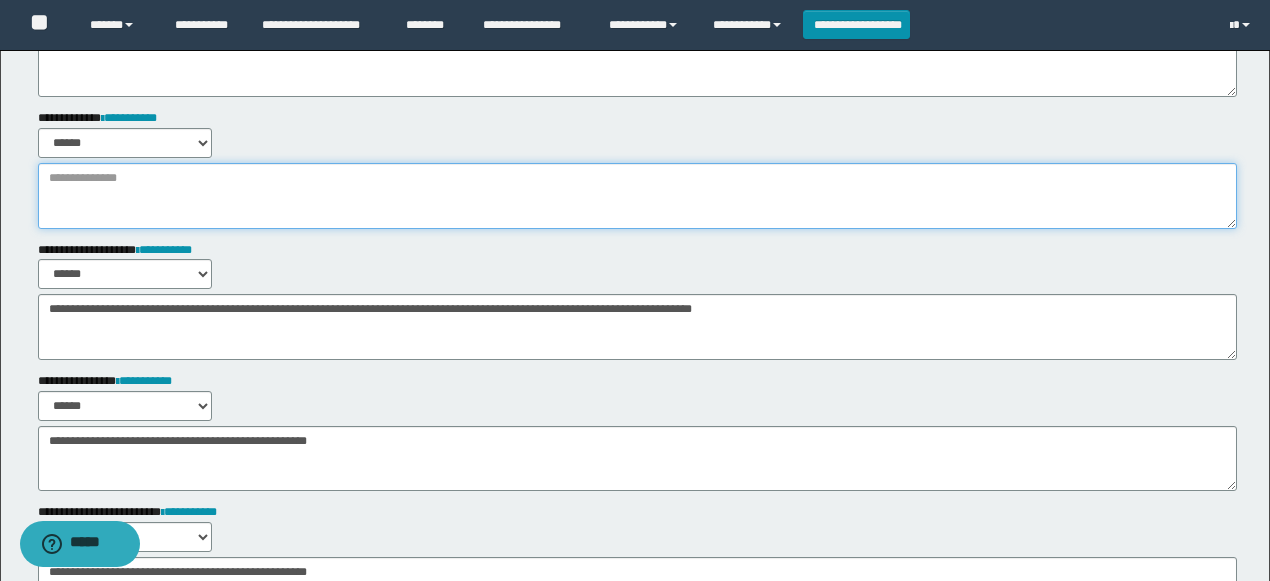 click at bounding box center [637, 196] 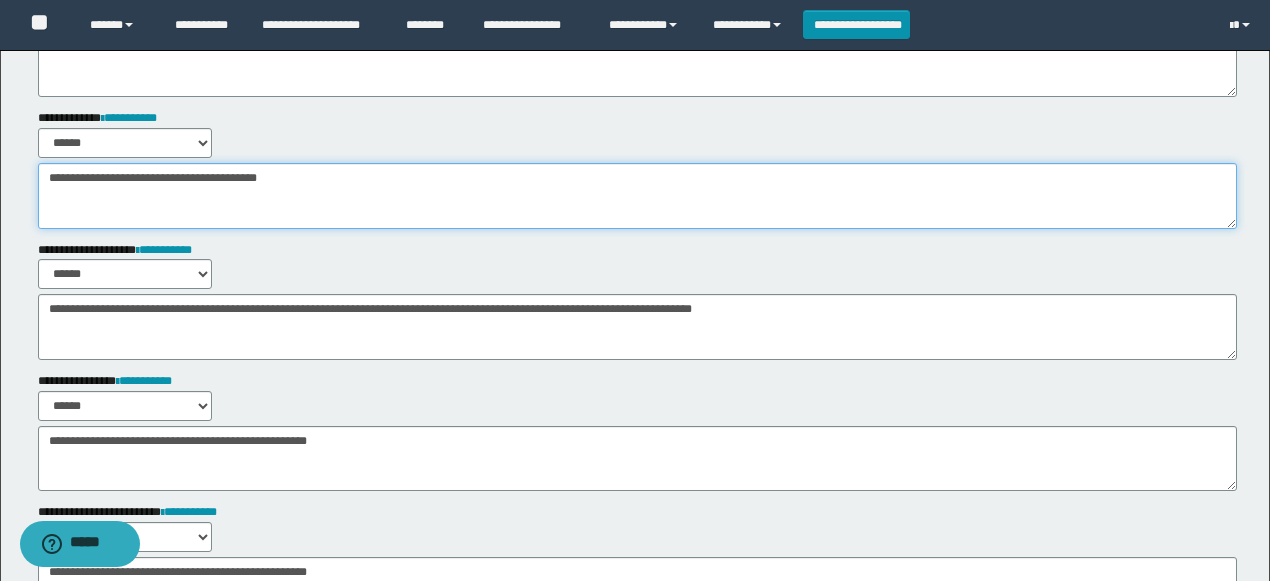 drag, startPoint x: 382, startPoint y: 189, endPoint x: 420, endPoint y: 212, distance: 44.418465 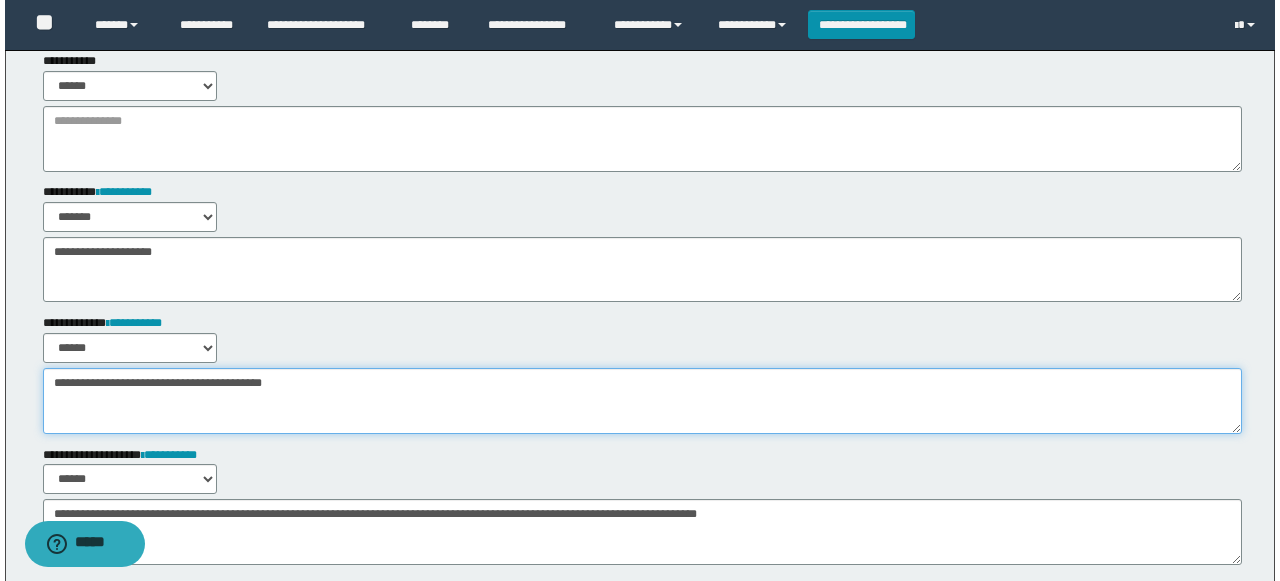 scroll, scrollTop: 0, scrollLeft: 0, axis: both 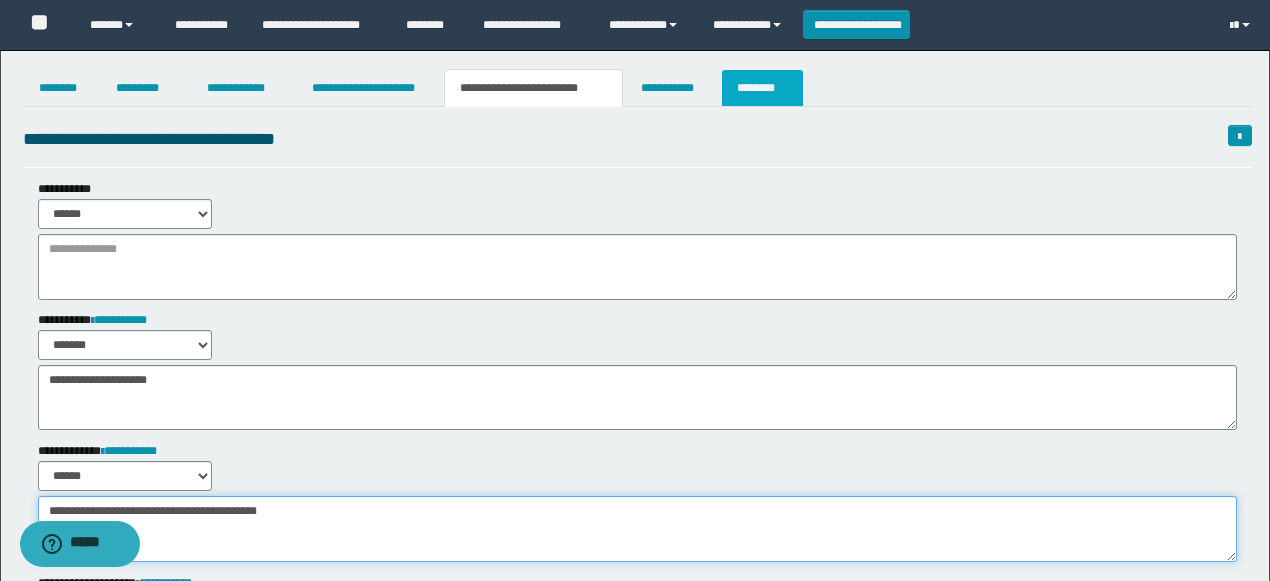 type on "**********" 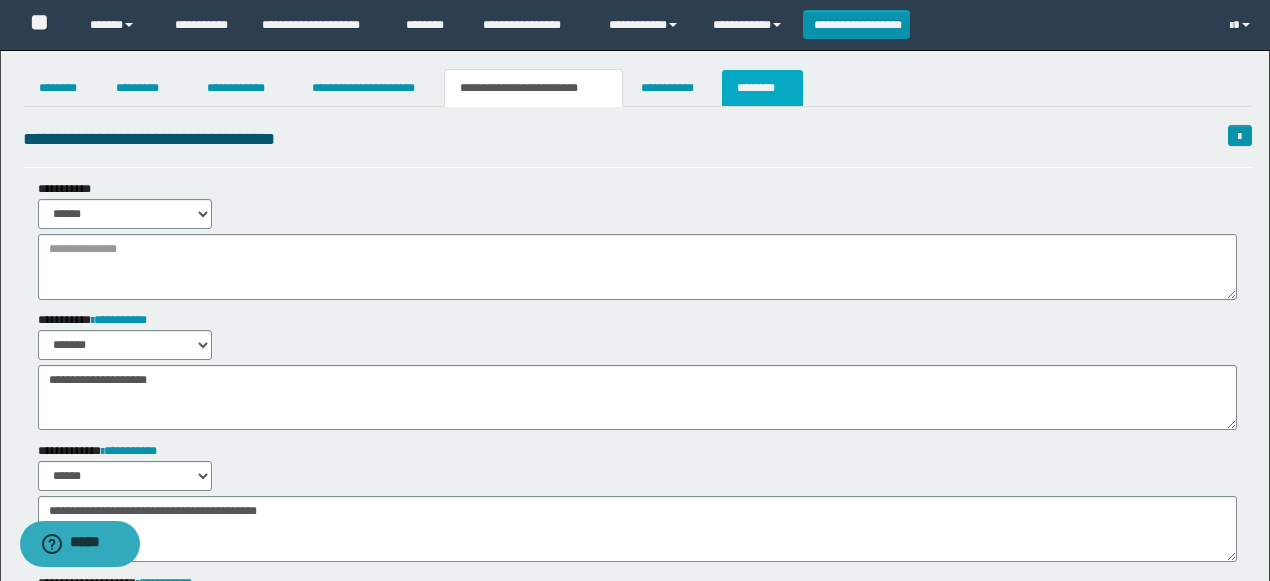 click on "********" at bounding box center (762, 88) 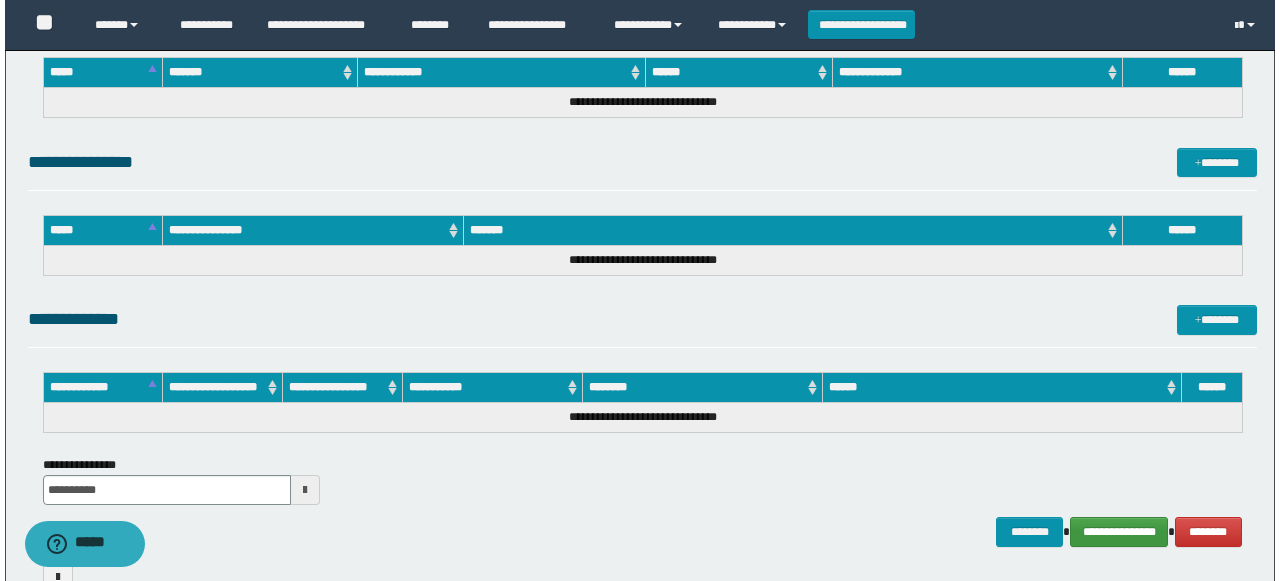 scroll, scrollTop: 1066, scrollLeft: 0, axis: vertical 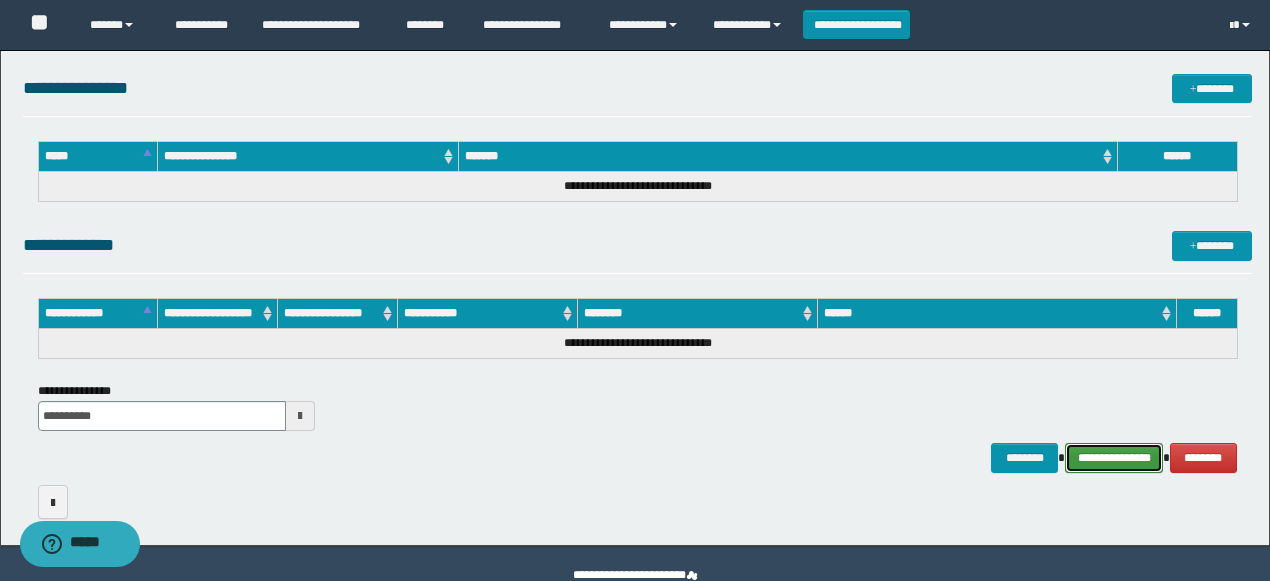 drag, startPoint x: 1091, startPoint y: 450, endPoint x: 874, endPoint y: 253, distance: 293.08362 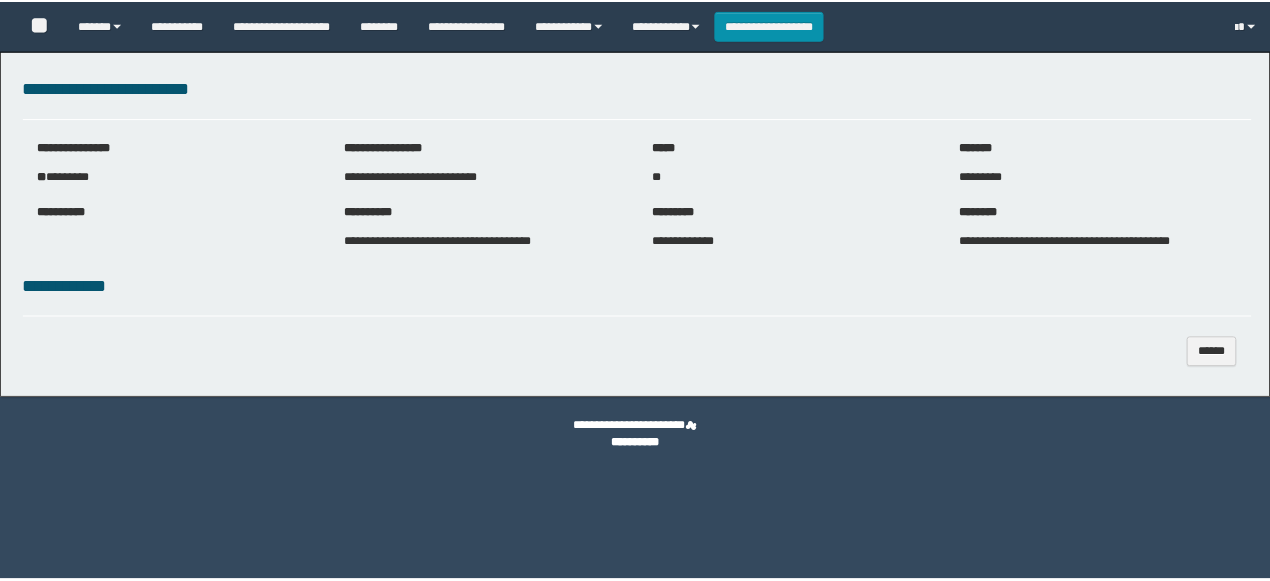scroll, scrollTop: 0, scrollLeft: 0, axis: both 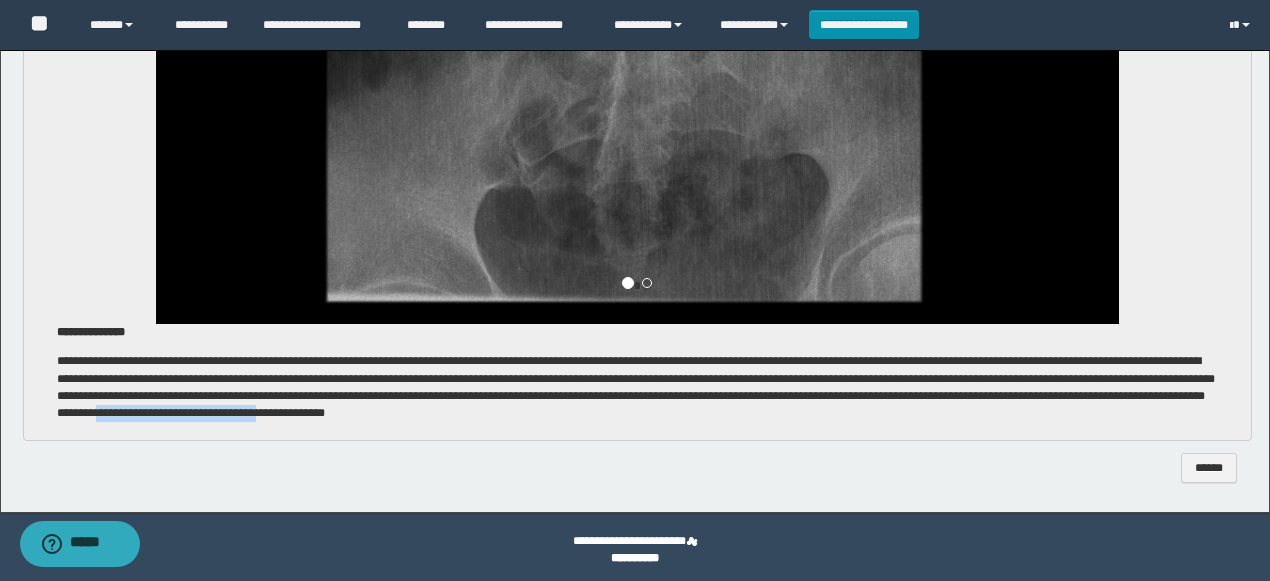 drag, startPoint x: 931, startPoint y: 414, endPoint x: 771, endPoint y: 415, distance: 160.00313 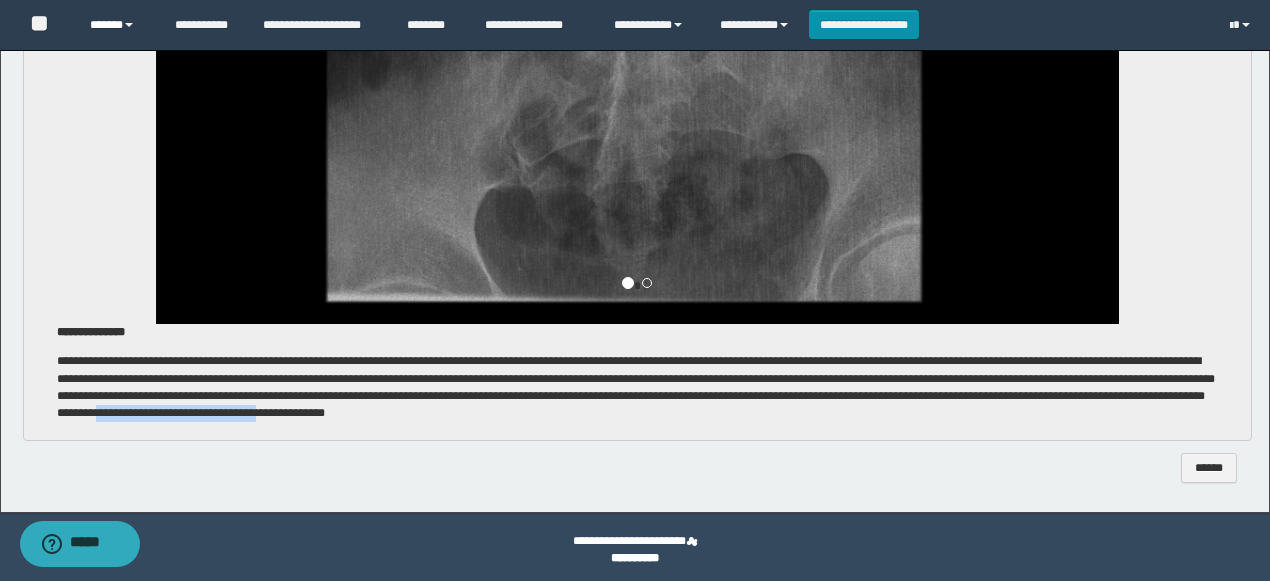 copy on "**********" 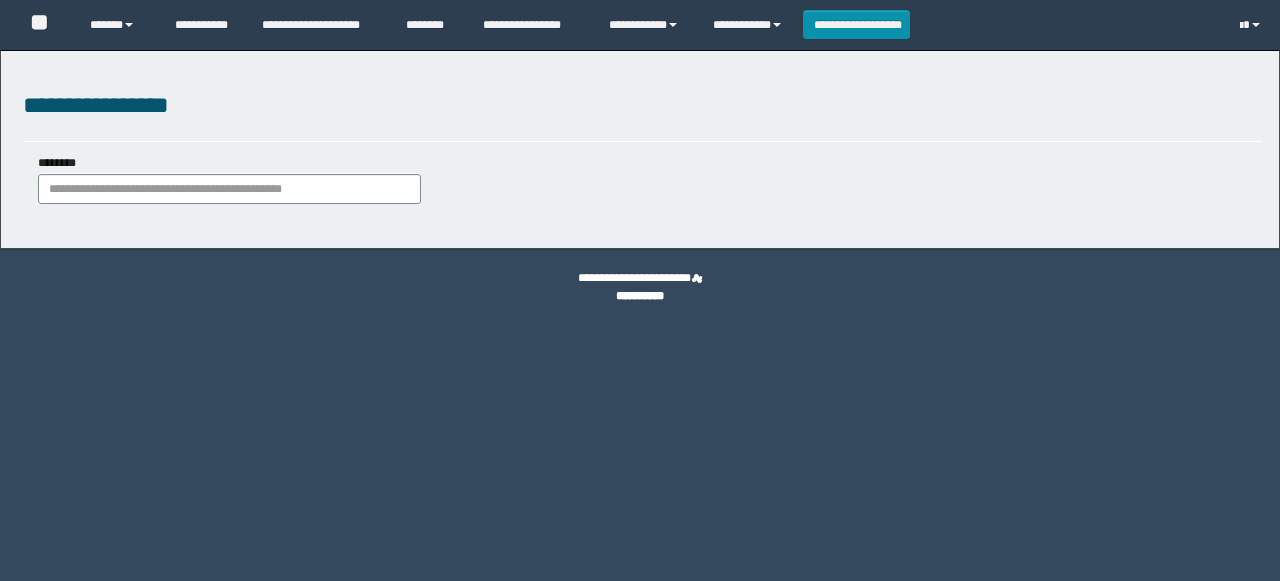 scroll, scrollTop: 0, scrollLeft: 0, axis: both 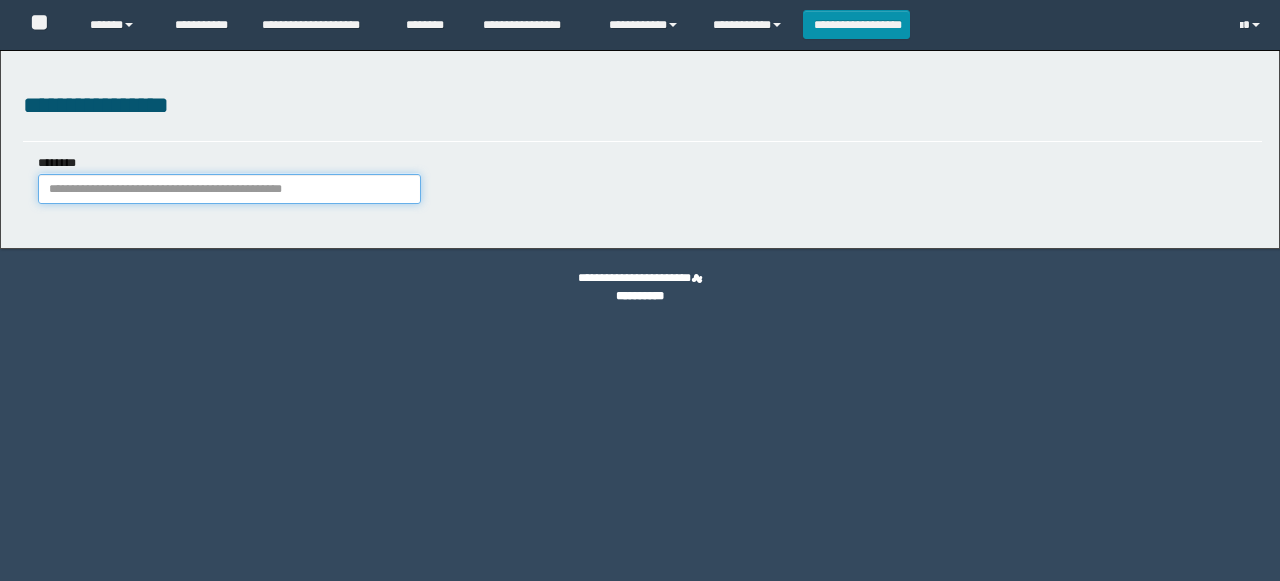 click on "********" at bounding box center [229, 189] 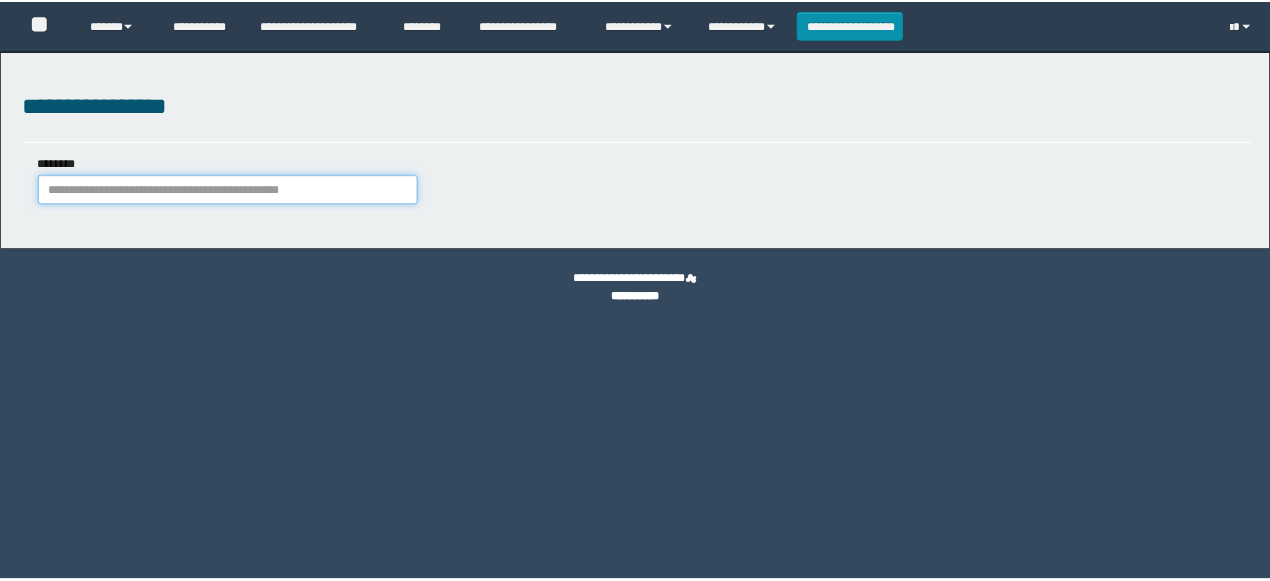 scroll, scrollTop: 0, scrollLeft: 0, axis: both 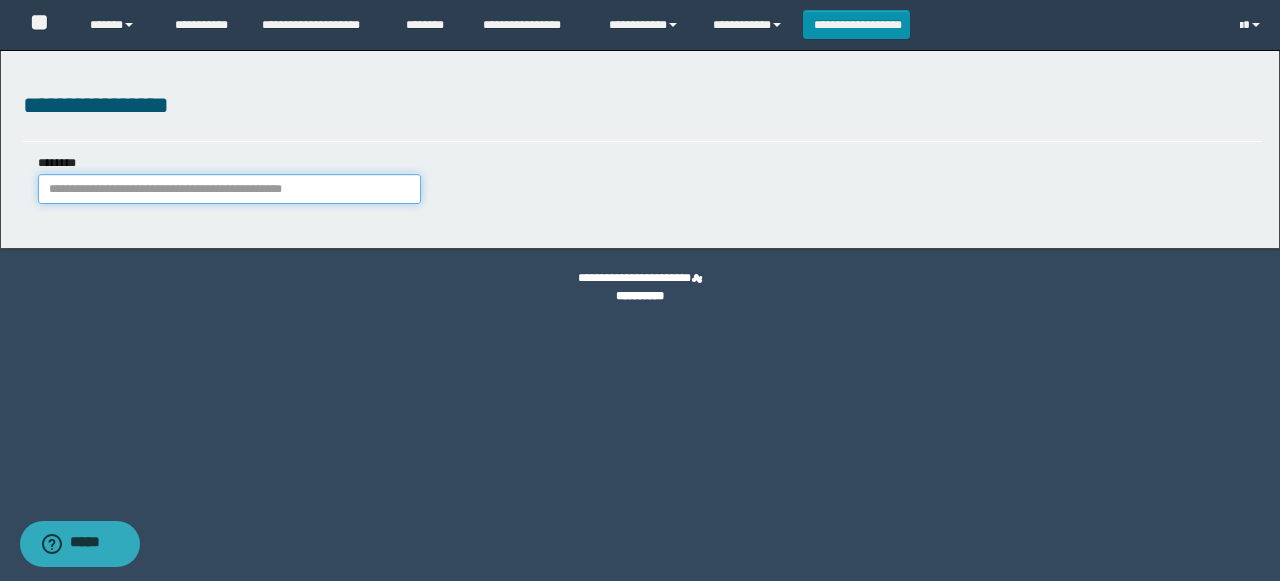 paste on "**********" 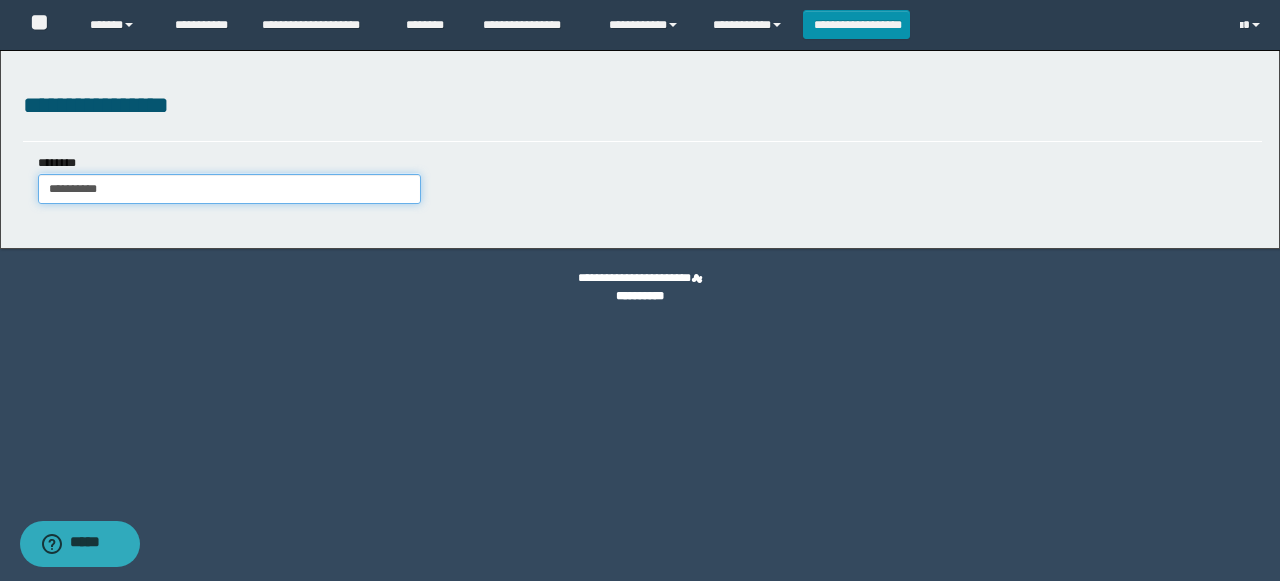 type on "**********" 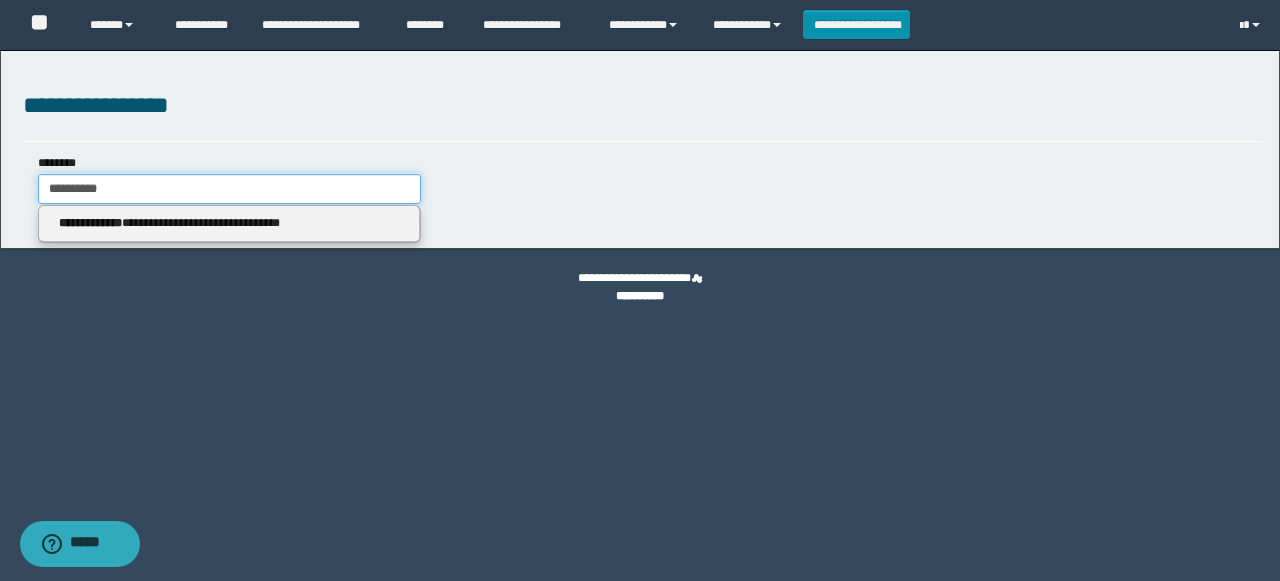type on "**********" 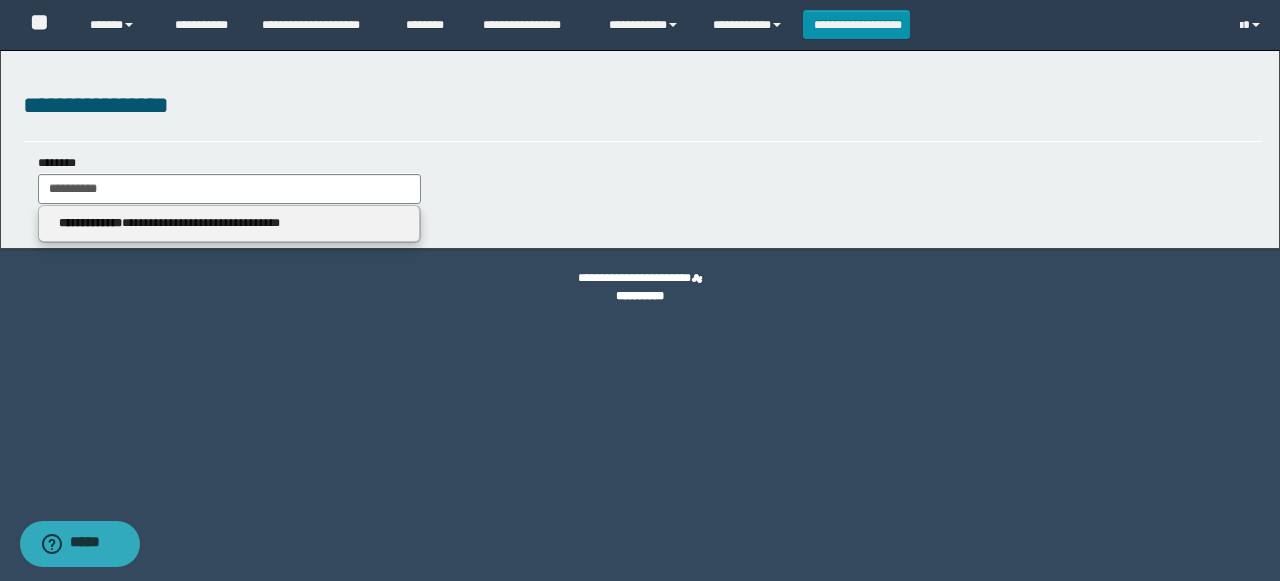 click on "**********" at bounding box center [229, 223] 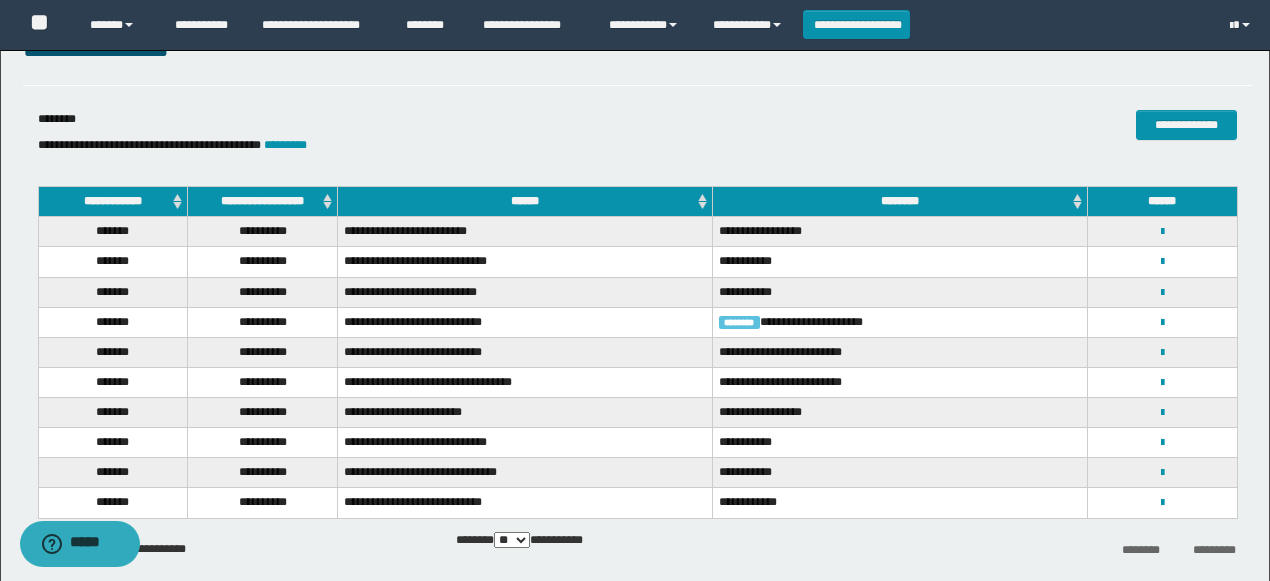 scroll, scrollTop: 133, scrollLeft: 0, axis: vertical 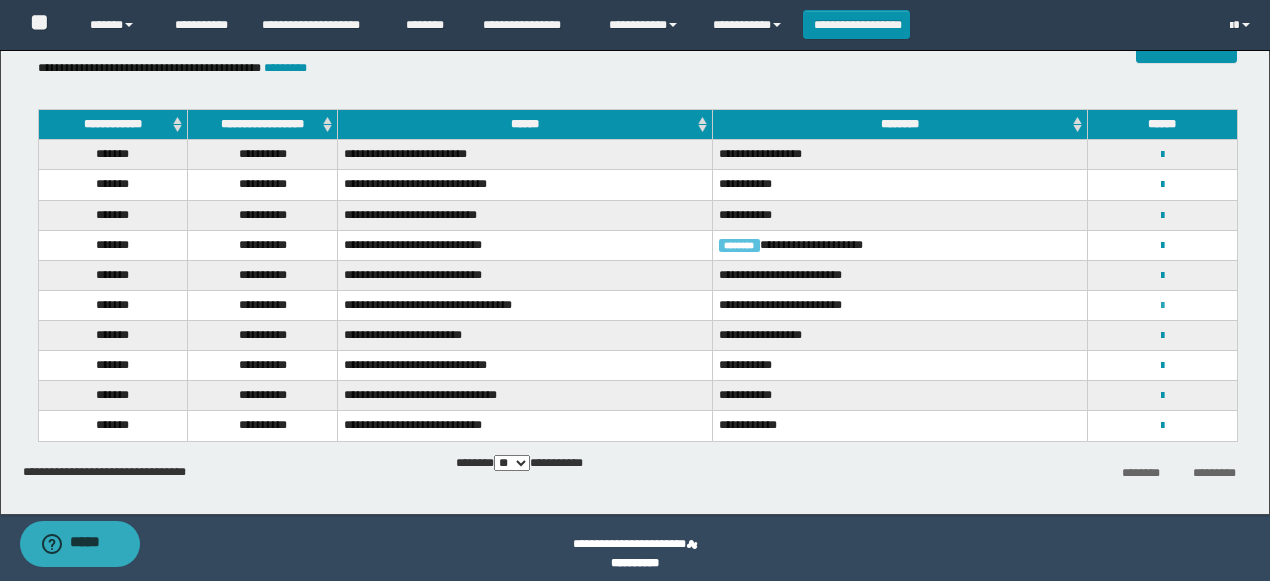 click at bounding box center [1162, 306] 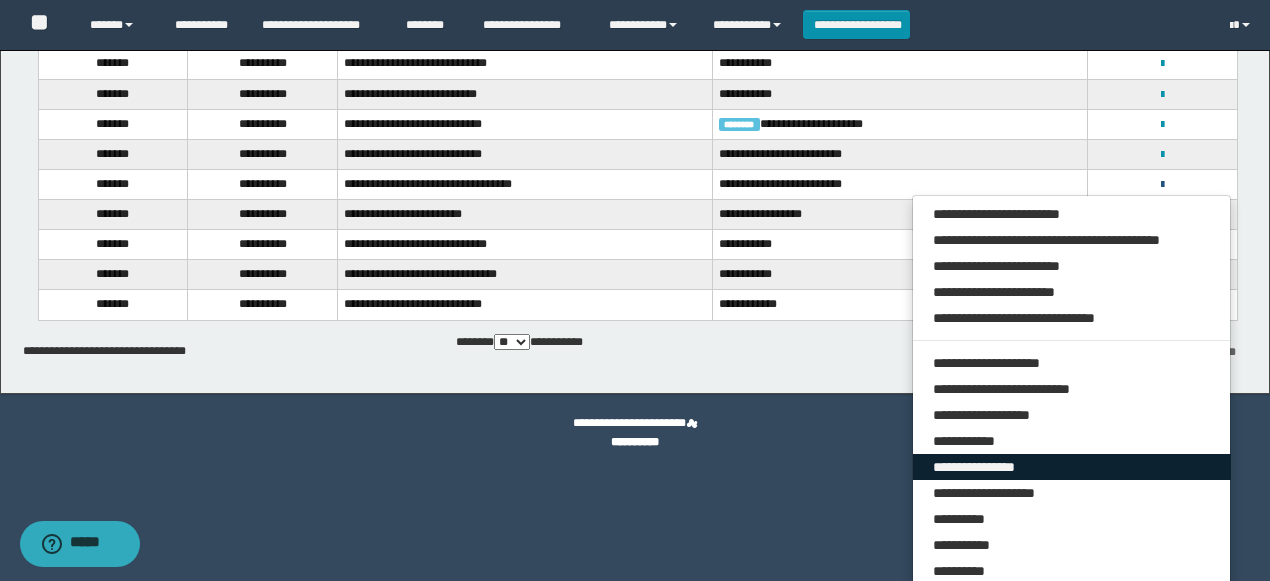 scroll, scrollTop: 266, scrollLeft: 0, axis: vertical 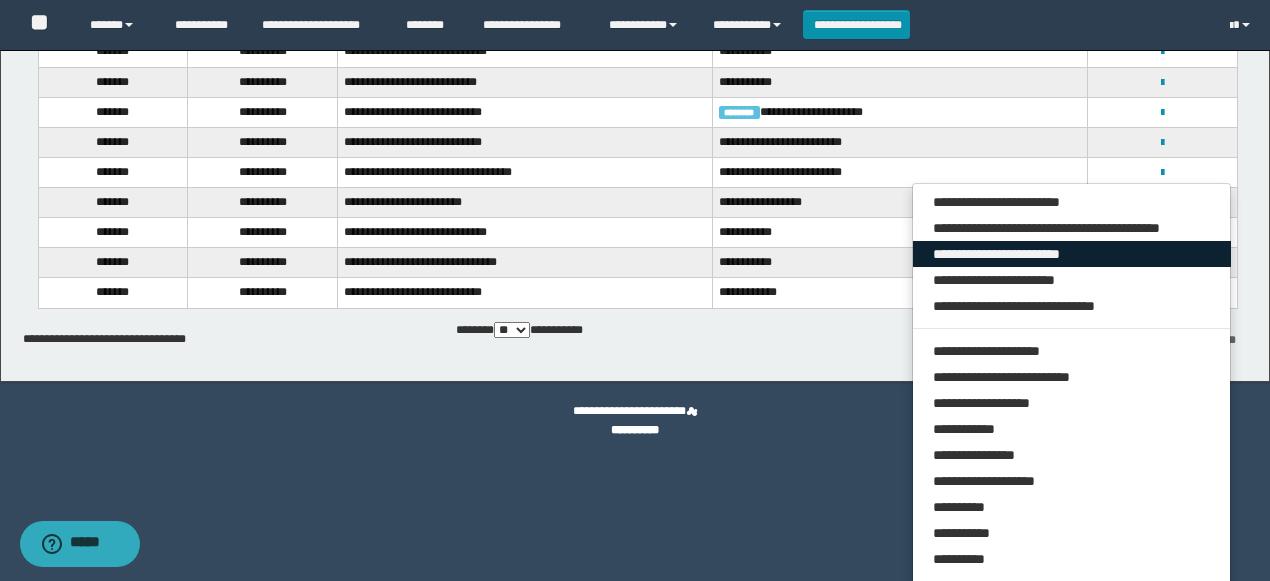 click on "**********" at bounding box center [1072, 254] 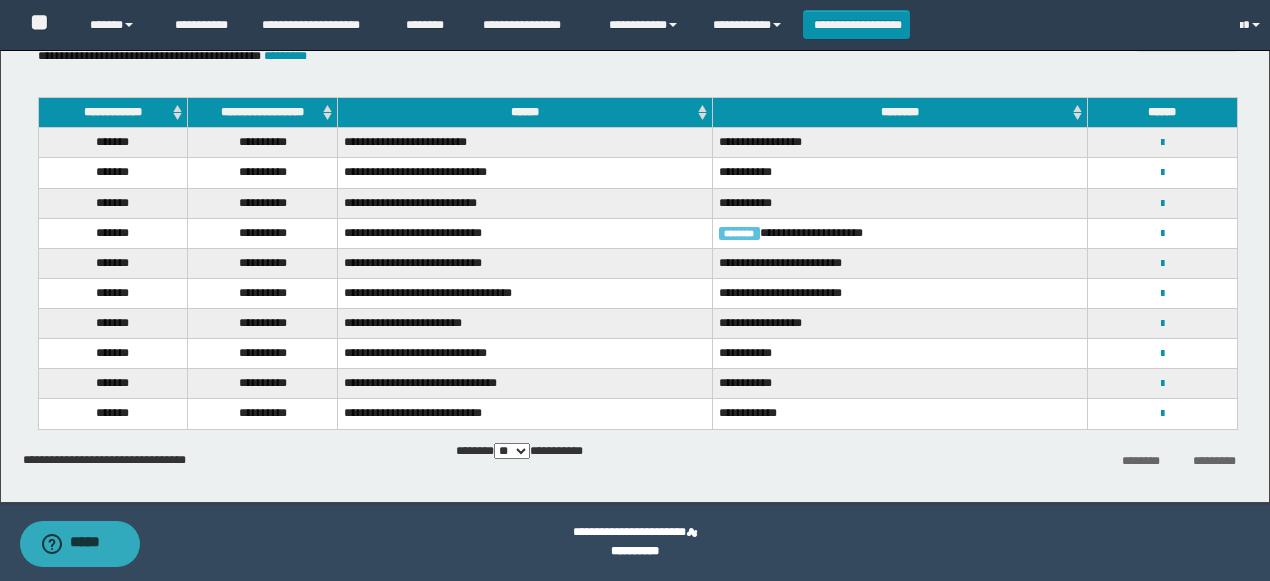 scroll, scrollTop: 145, scrollLeft: 0, axis: vertical 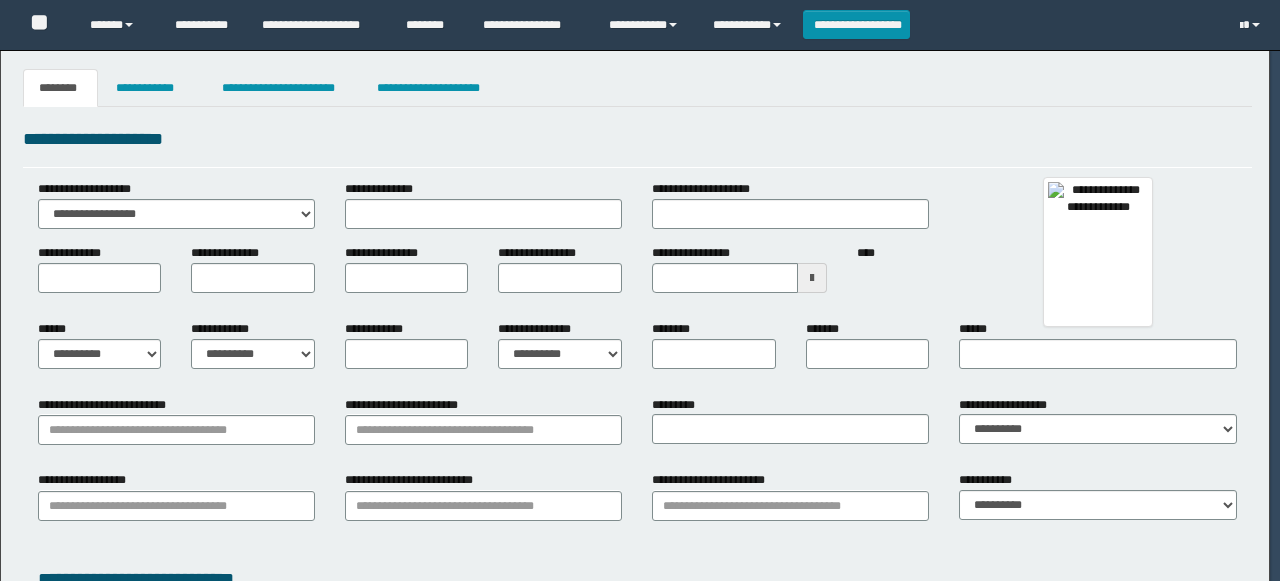 type on "**********" 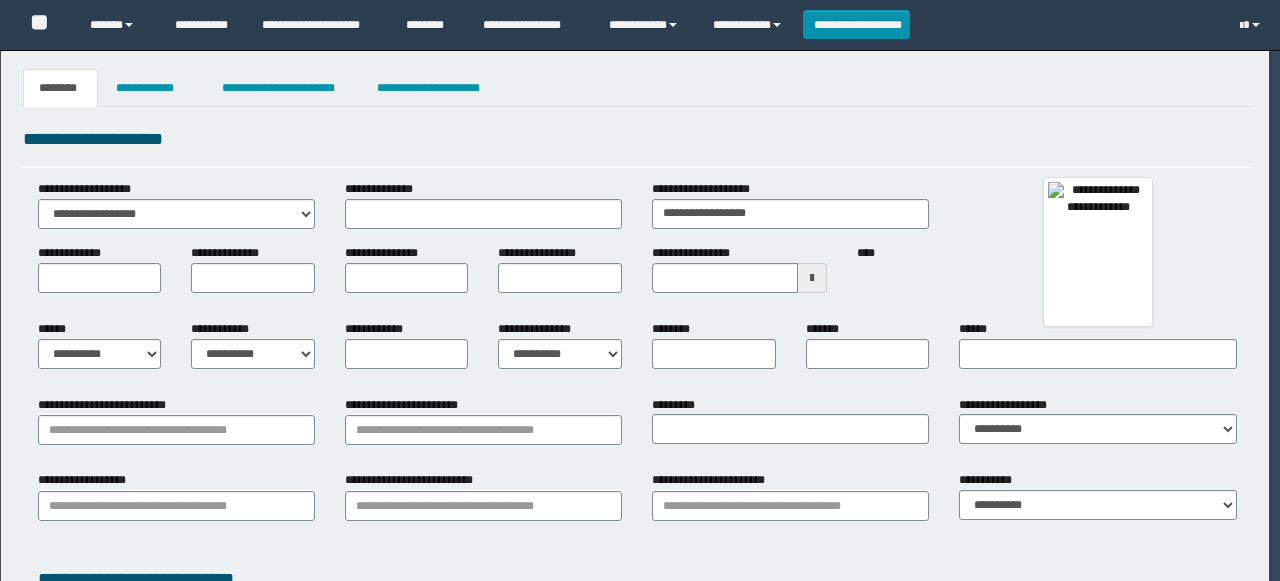type on "*******" 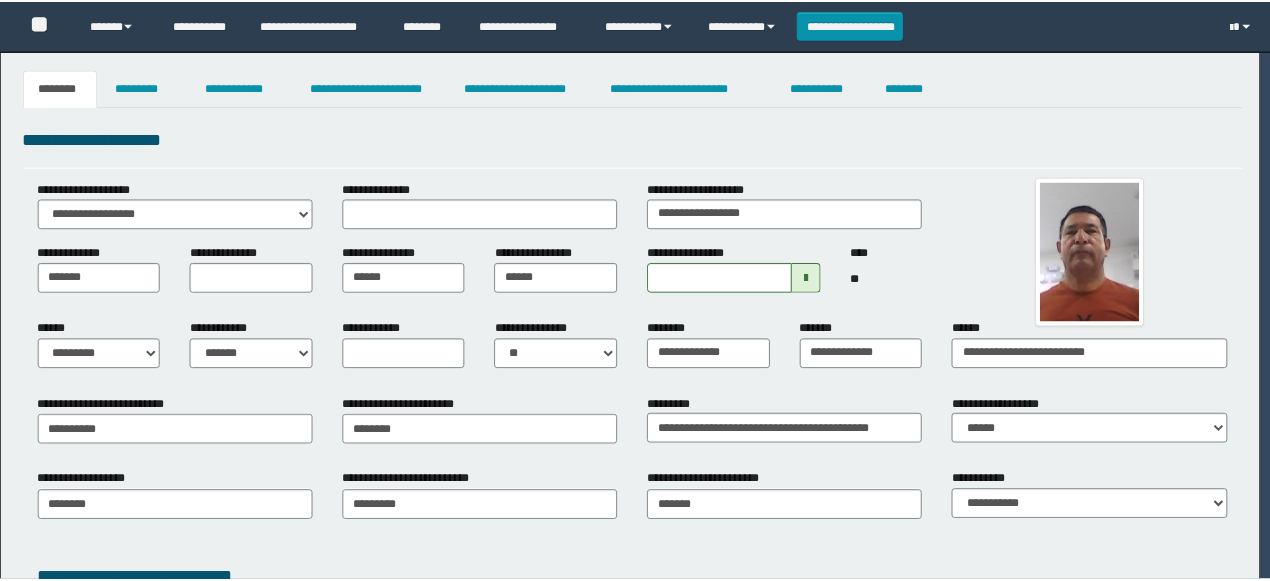 scroll, scrollTop: 0, scrollLeft: 0, axis: both 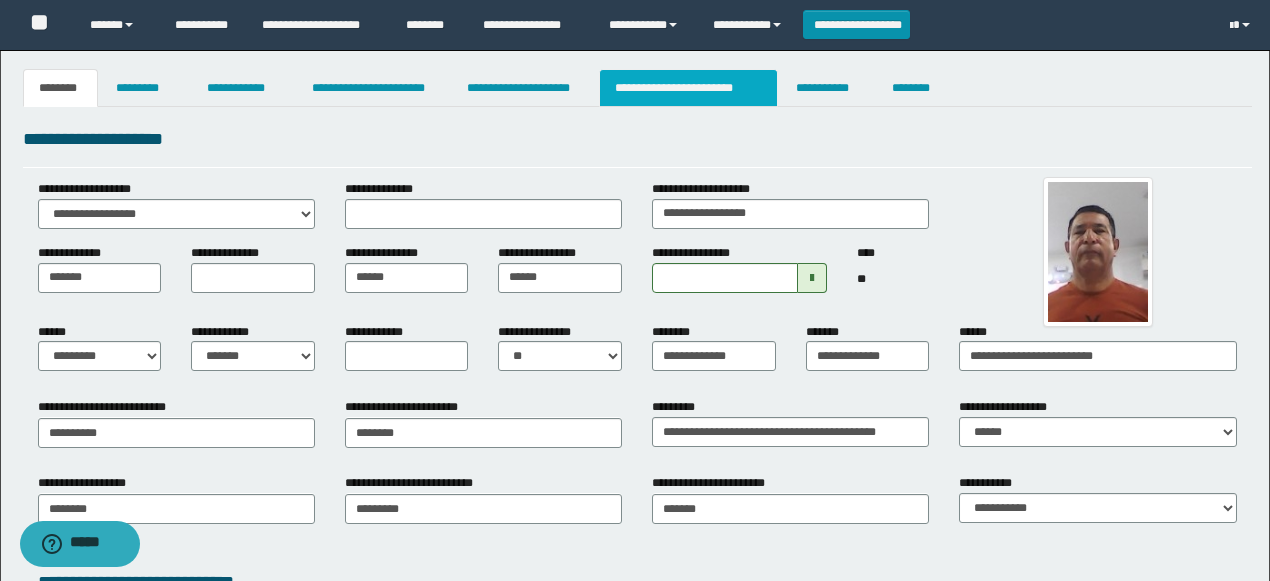 click on "**********" at bounding box center (688, 88) 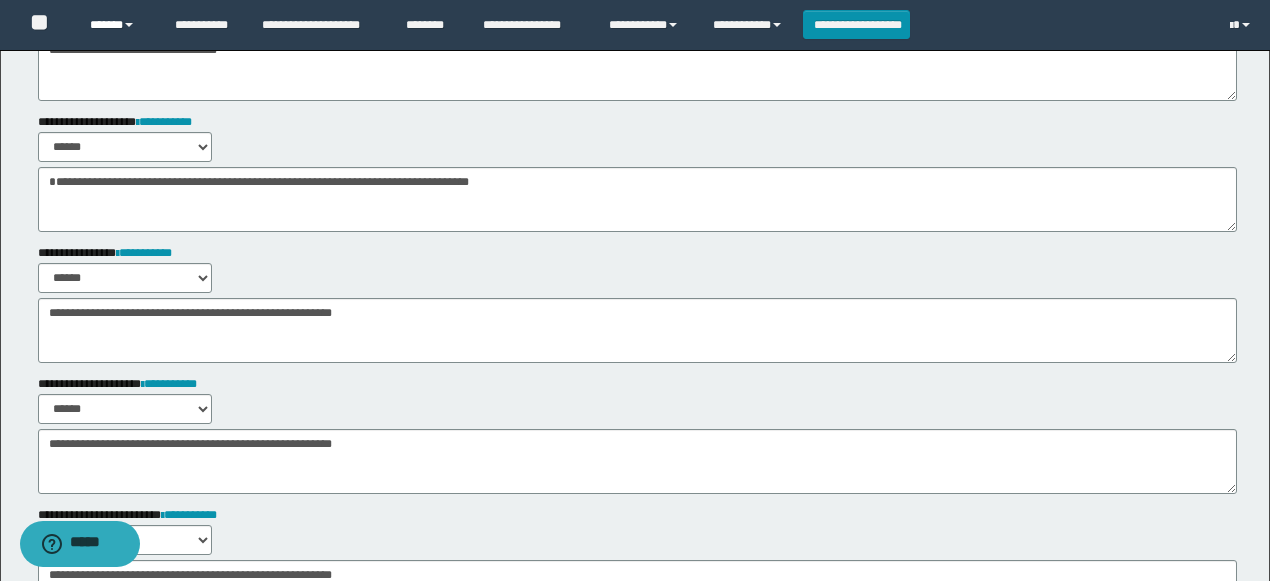 scroll, scrollTop: 533, scrollLeft: 0, axis: vertical 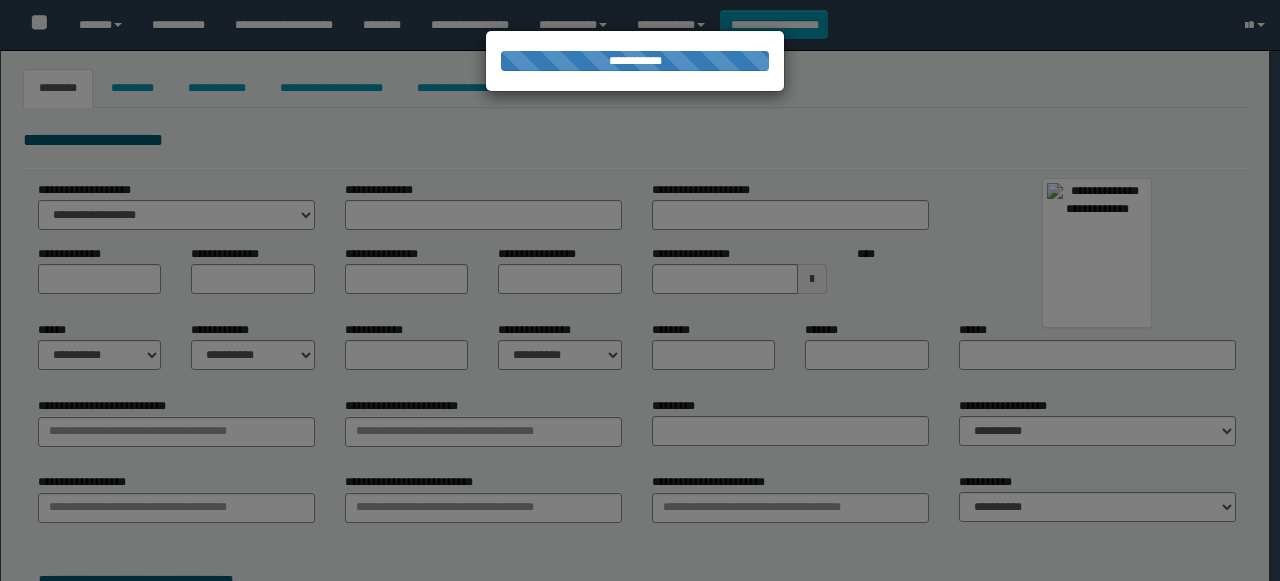 type on "**********" 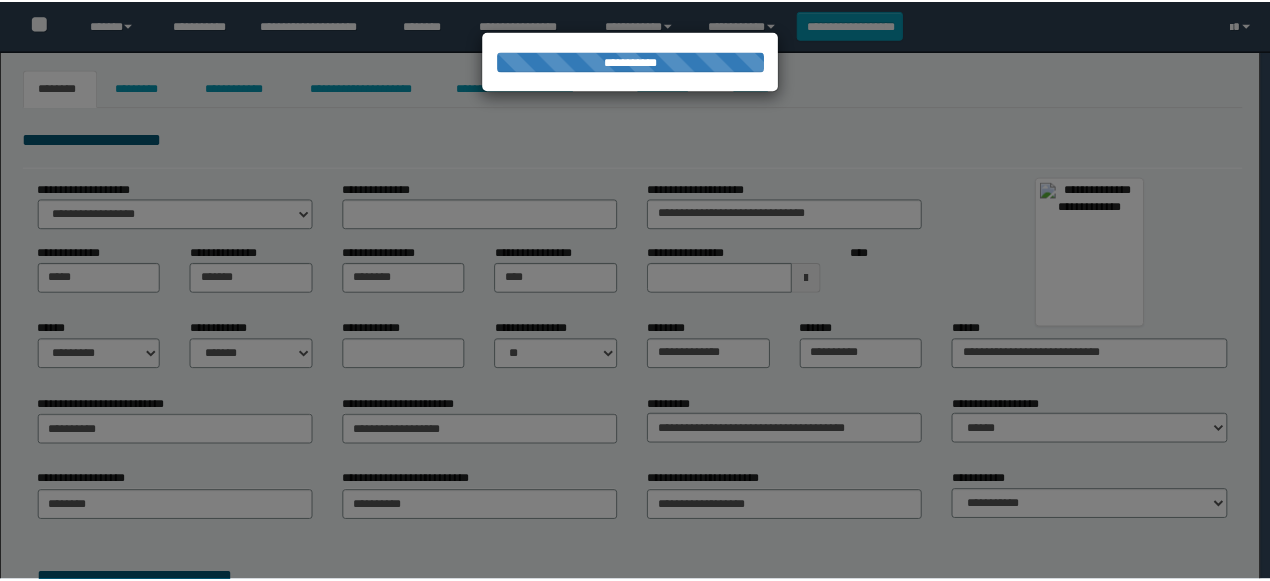 scroll, scrollTop: 0, scrollLeft: 0, axis: both 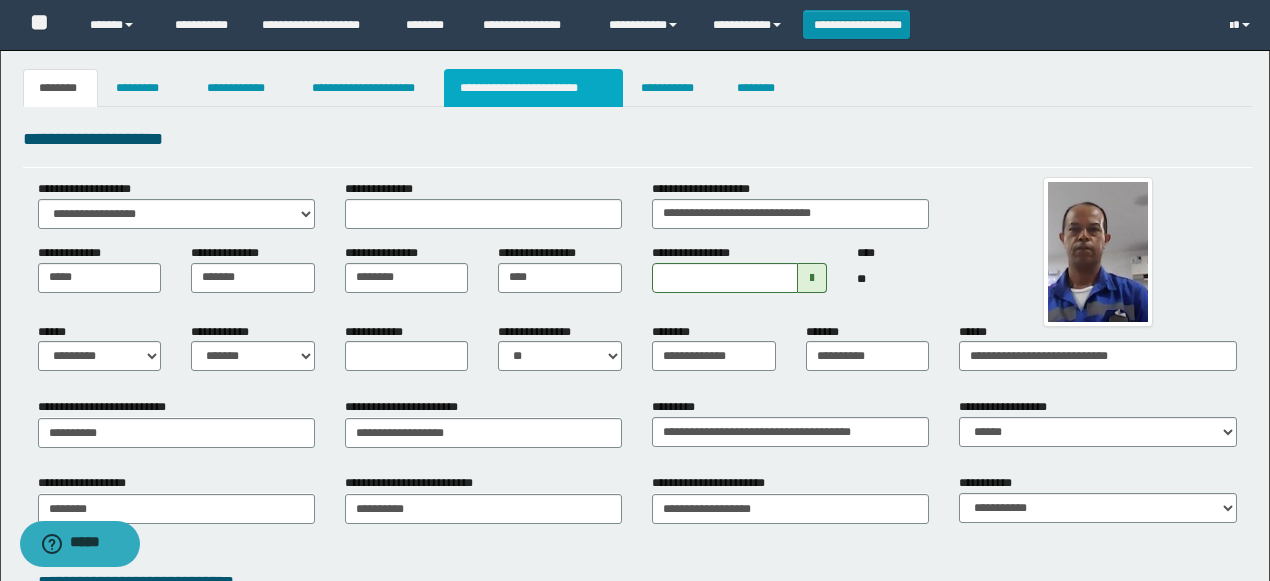 click on "**********" at bounding box center (533, 88) 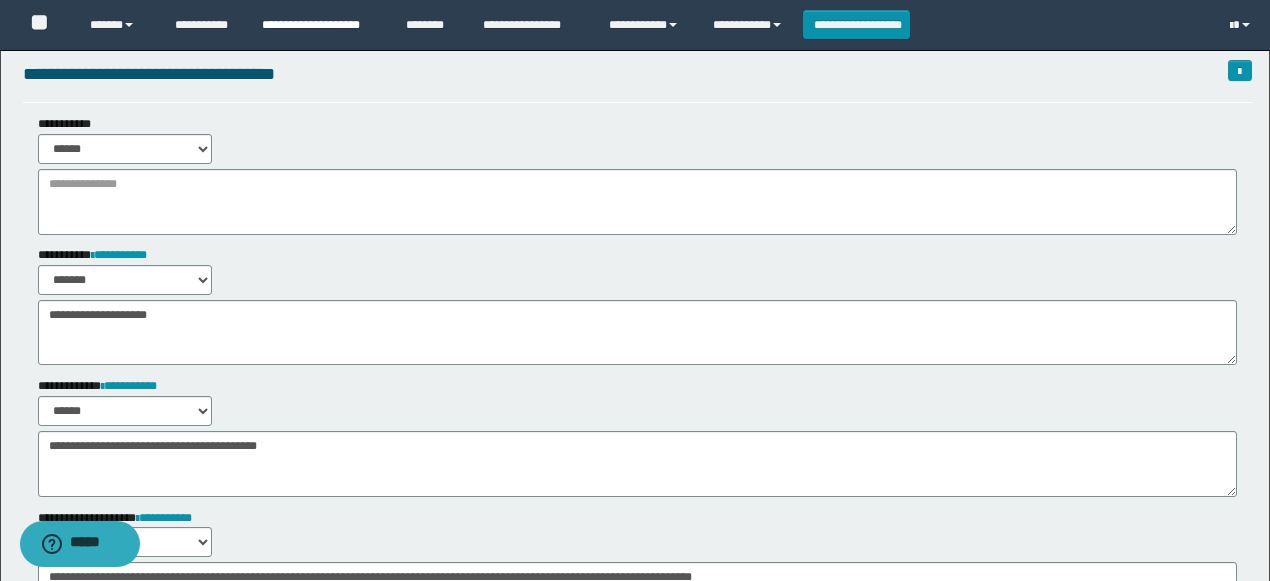 scroll, scrollTop: 0, scrollLeft: 0, axis: both 